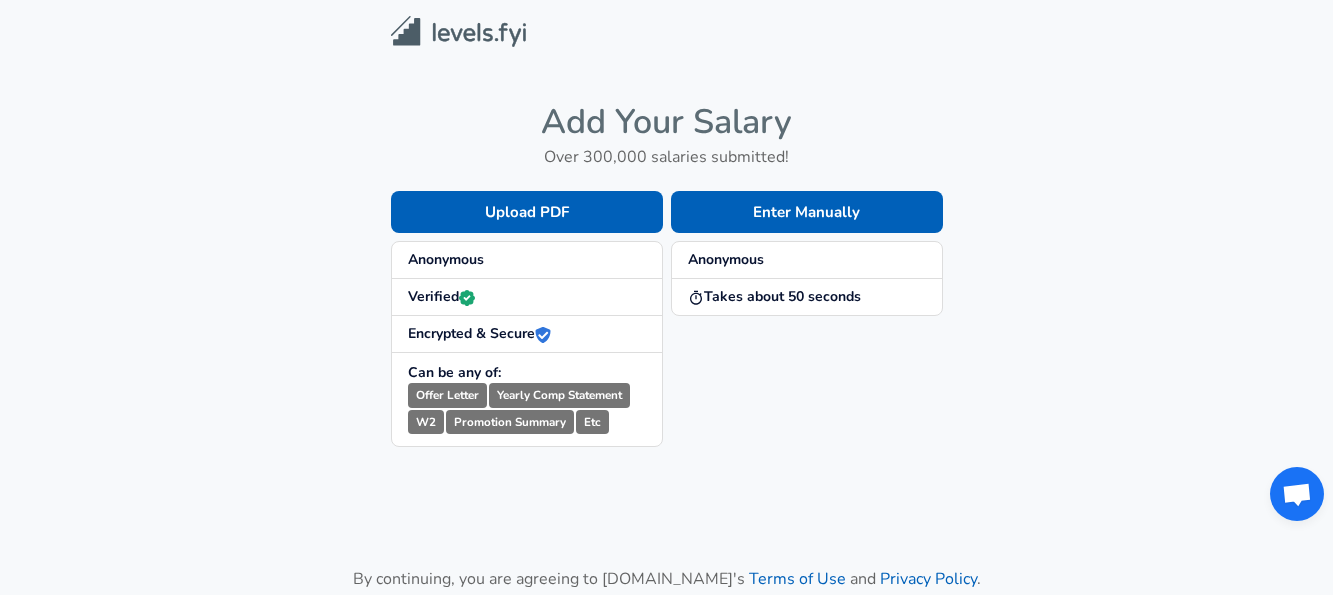 scroll, scrollTop: 0, scrollLeft: 0, axis: both 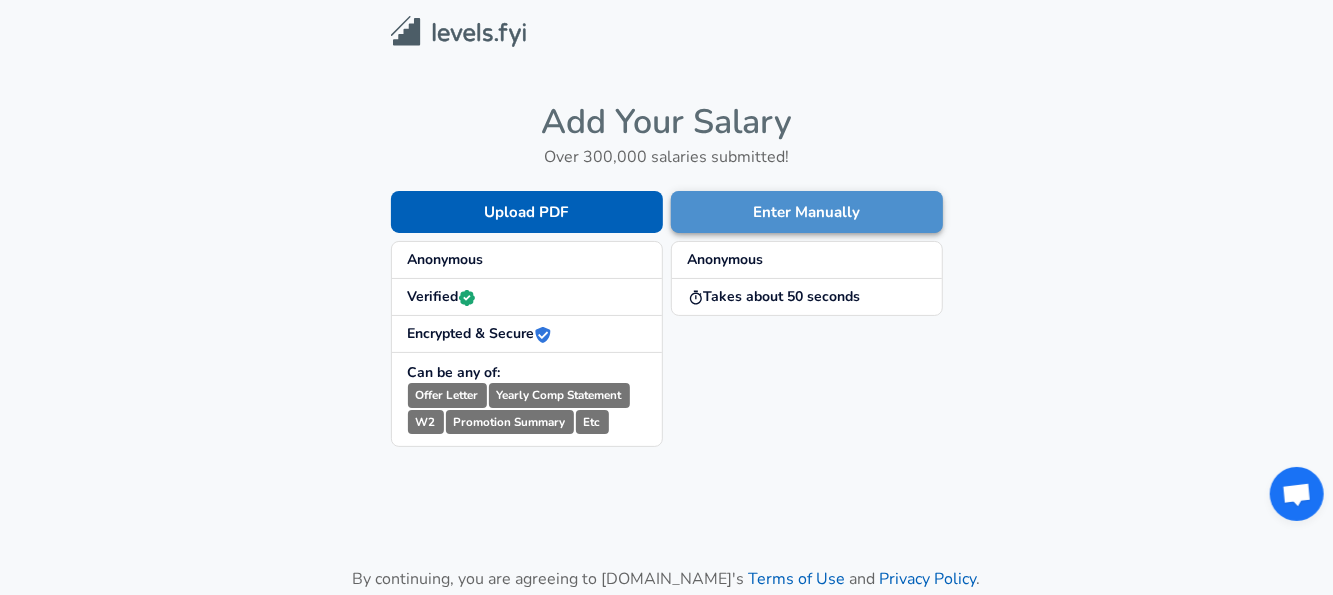 click on "Enter Manually" at bounding box center (807, 212) 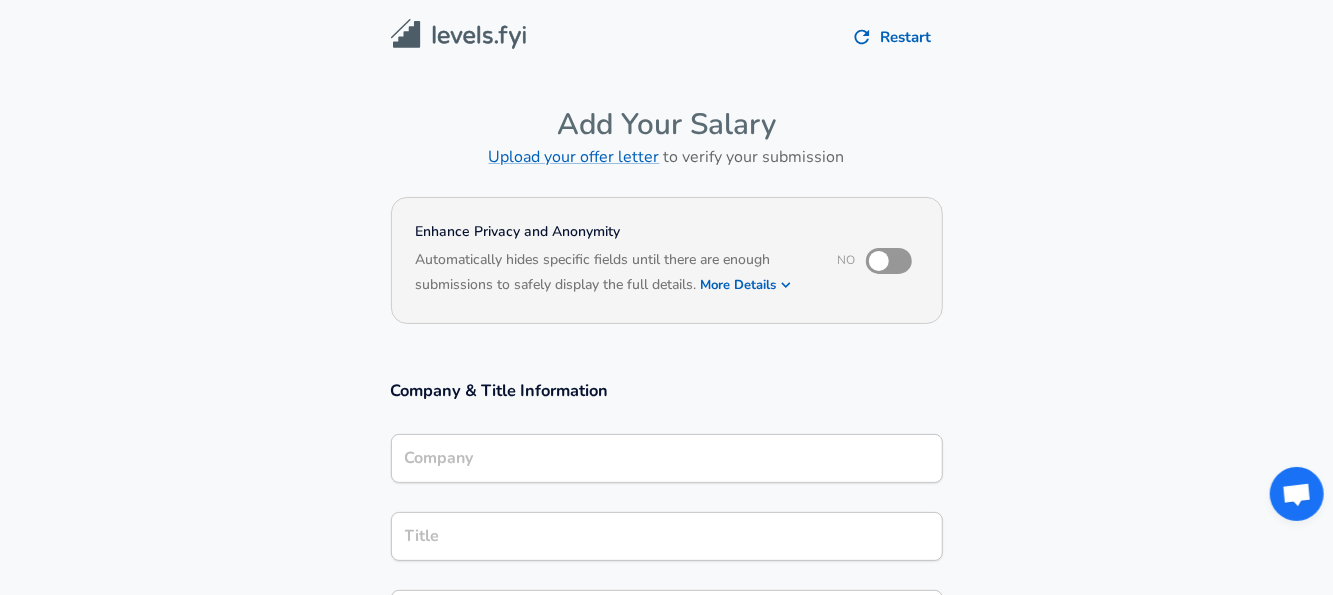 scroll, scrollTop: 20, scrollLeft: 0, axis: vertical 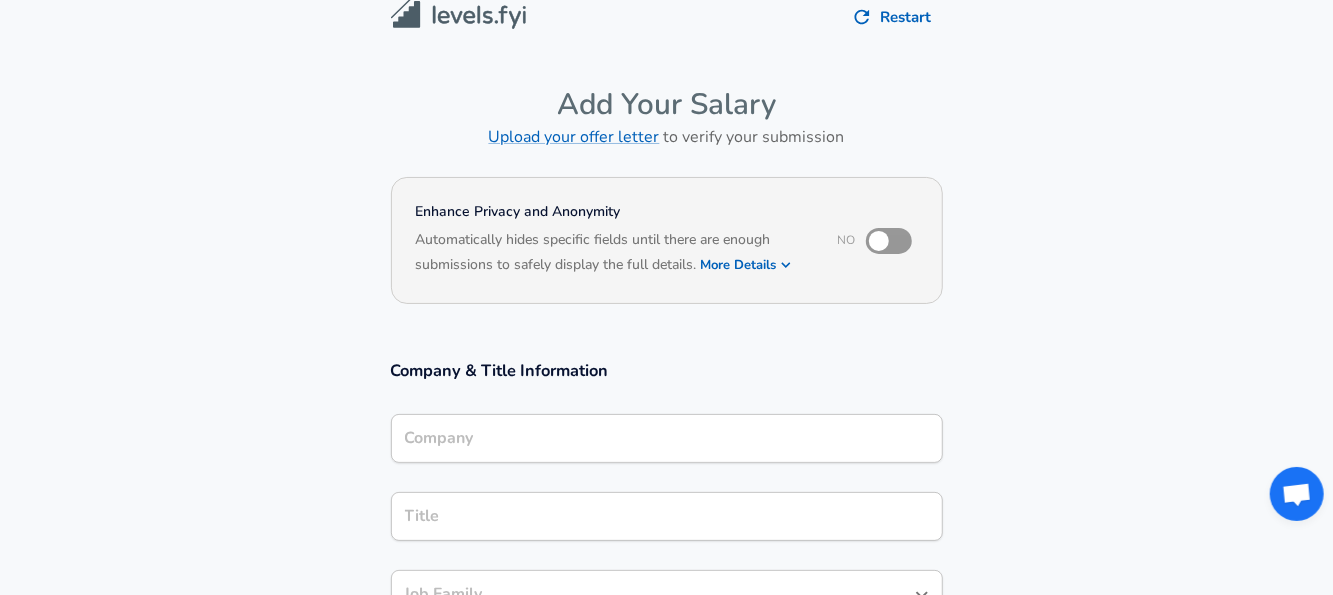 click on "Company" at bounding box center [667, 438] 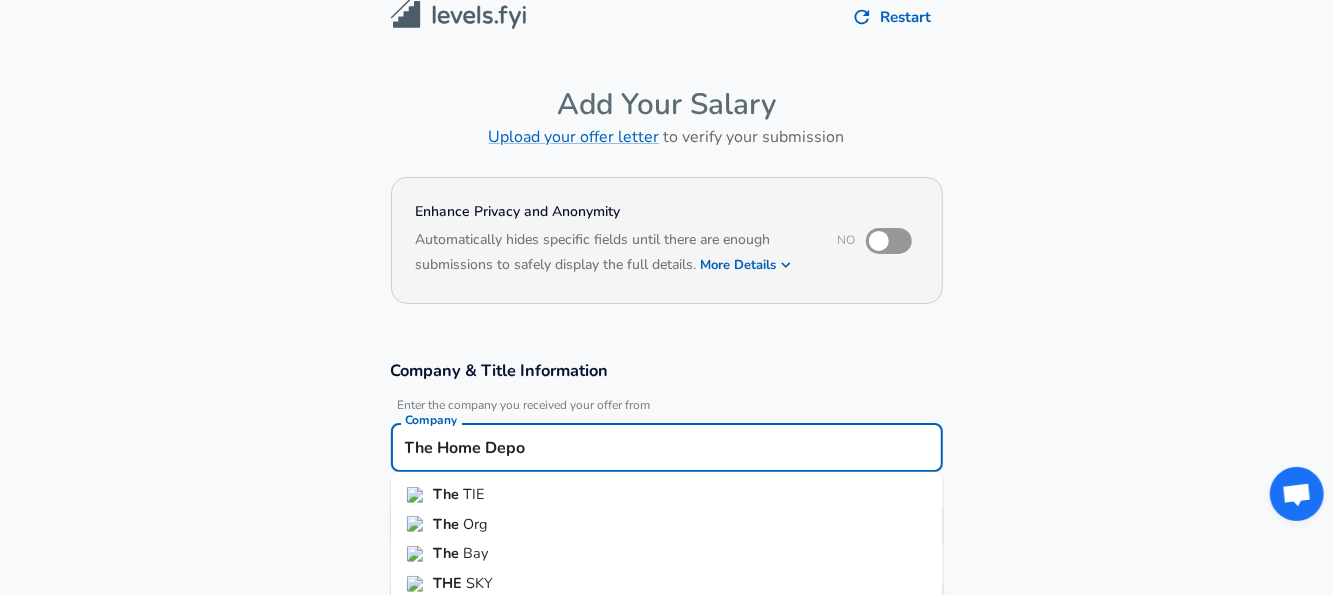 type on "The Home Depot" 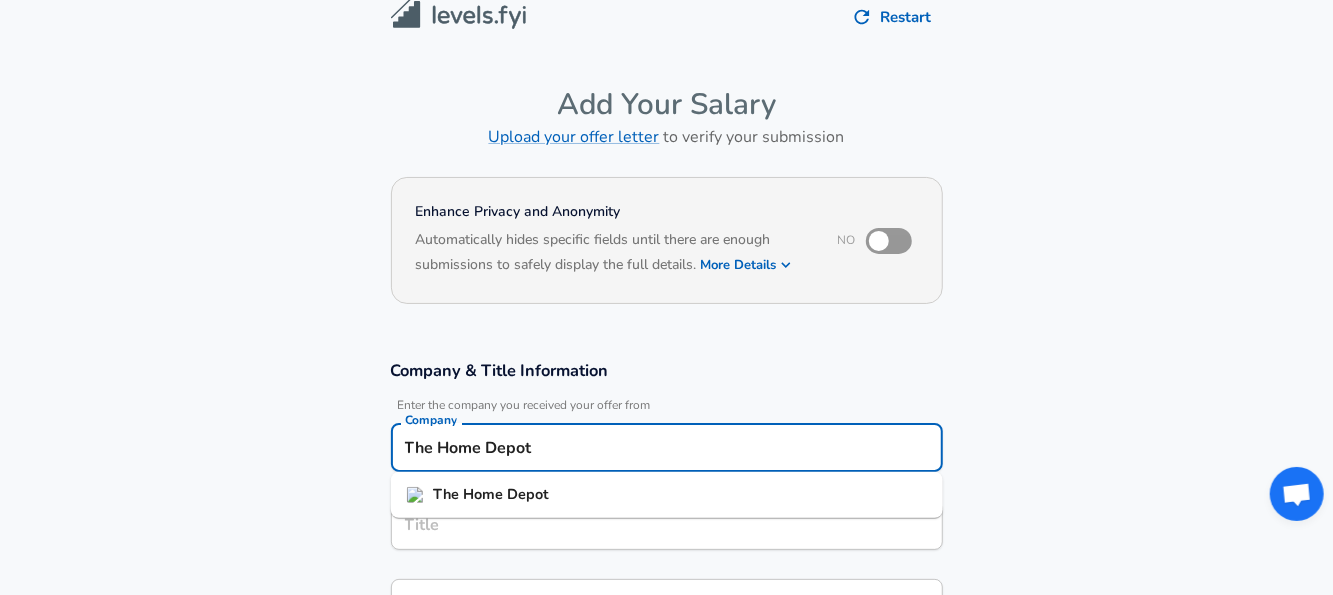click on "Submit Salary" at bounding box center [671, 1049] 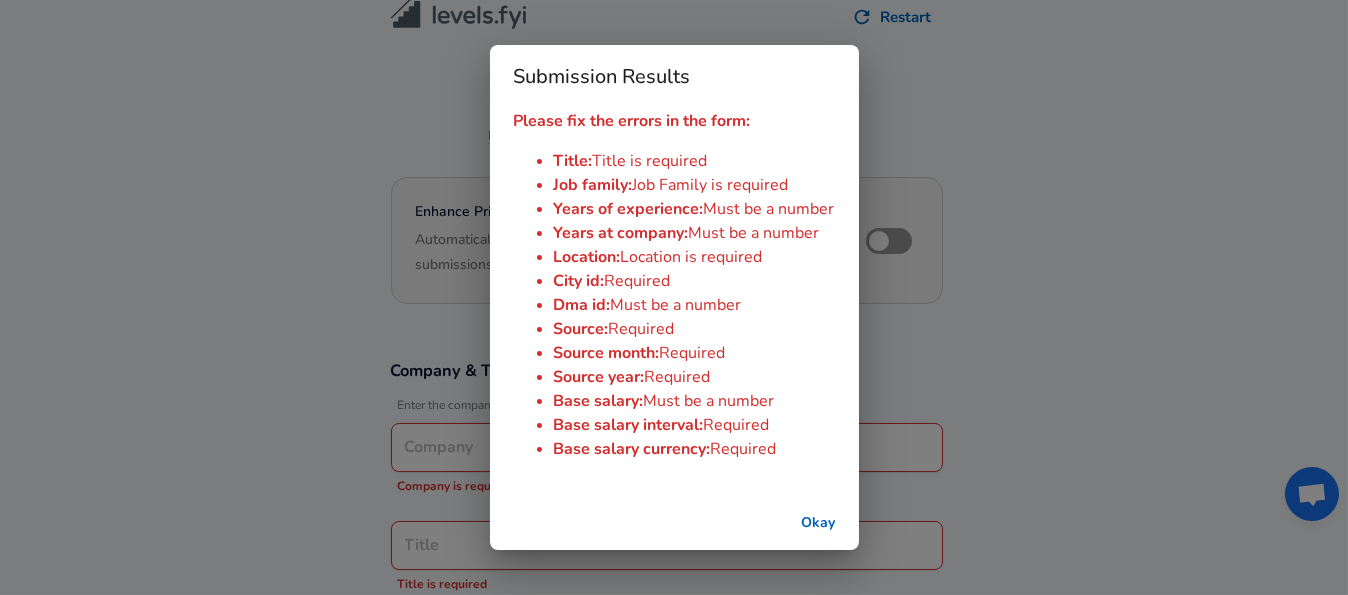 type on "The Home Depot" 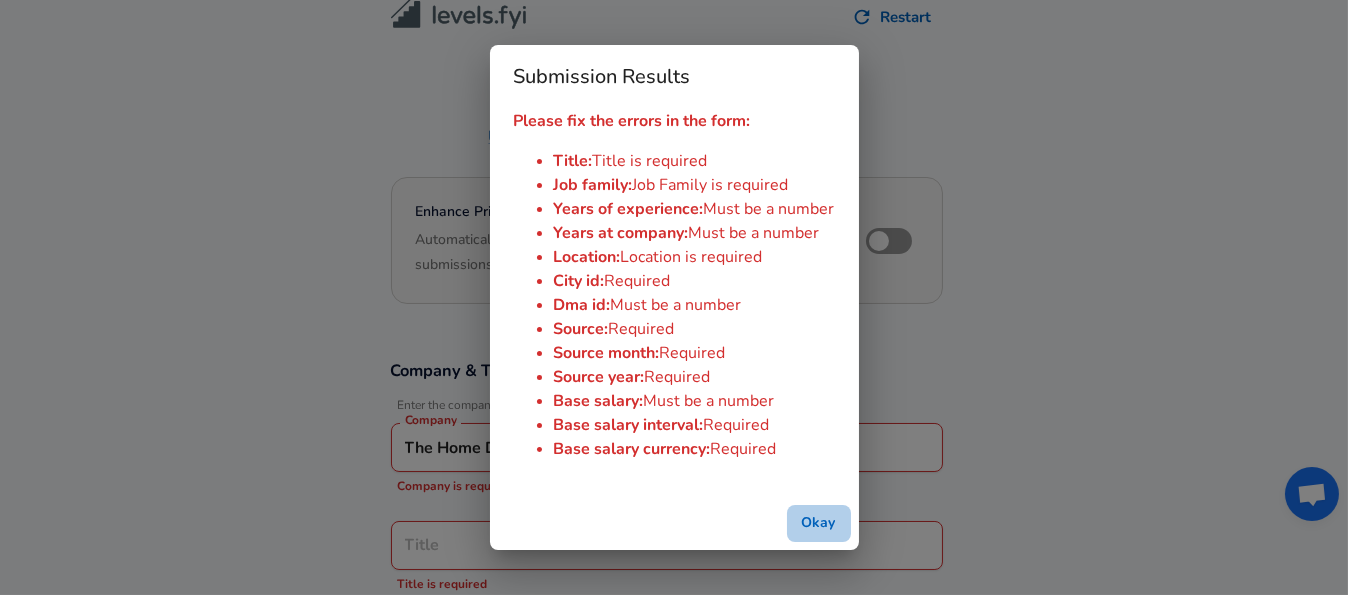 click on "Okay" at bounding box center (819, 523) 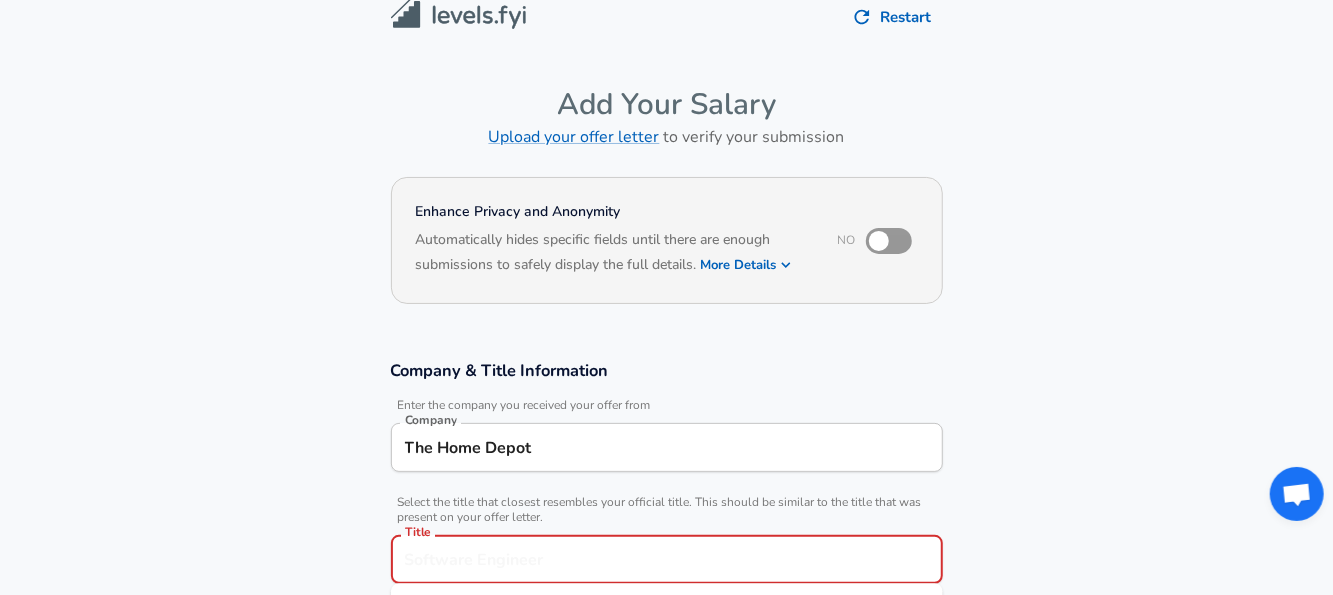 scroll, scrollTop: 60, scrollLeft: 0, axis: vertical 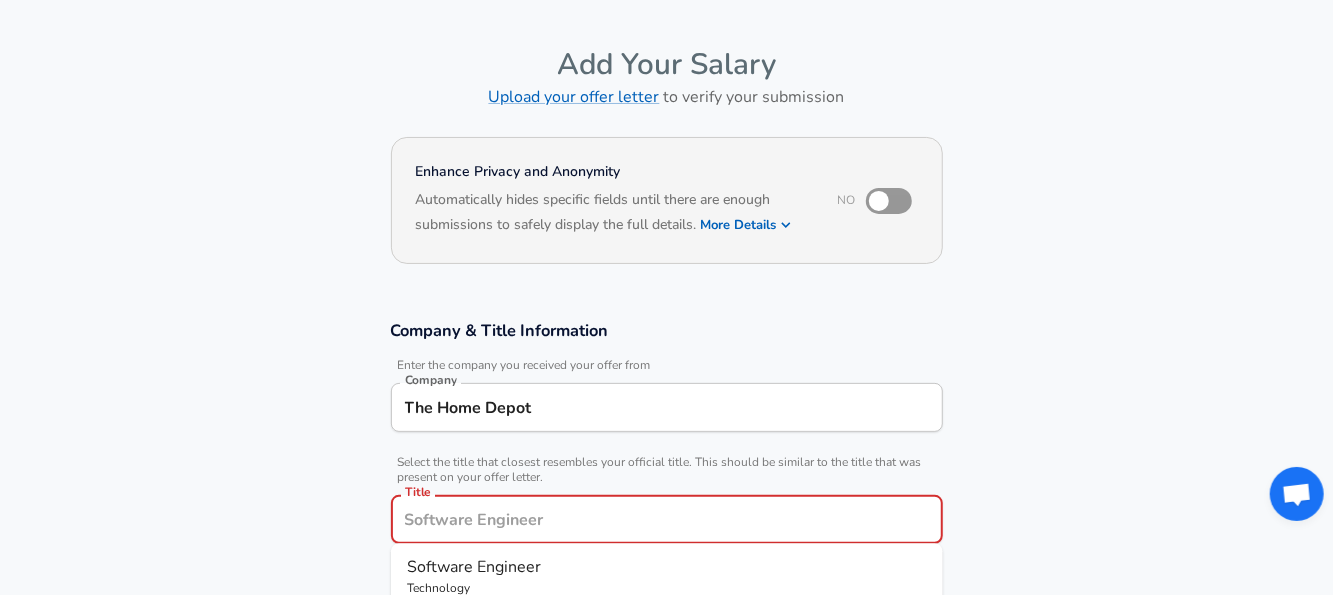 click on "Company & Title Information   Enter the company you received your offer from Company The Home Depot Company   Select the title that closest resembles your official title. This should be similar to the title that was present on your offer letter. Title Title Title is required Software Engineer Technology Product Designer Design Networking Engineer Technology > Software Engineer Site Reliability Engineer Technology > Software Engineer Data Scientist Technology Accountant Finance Administrative Assistant Administration Business Analyst Strategy & Operations Security Analyst Embedded Systems Software Developer Project Manager Technology Sales Development Representative Sales > Sales Job Family Job Family Job Family is required Specialization Specialization Level Level" at bounding box center (667, 536) 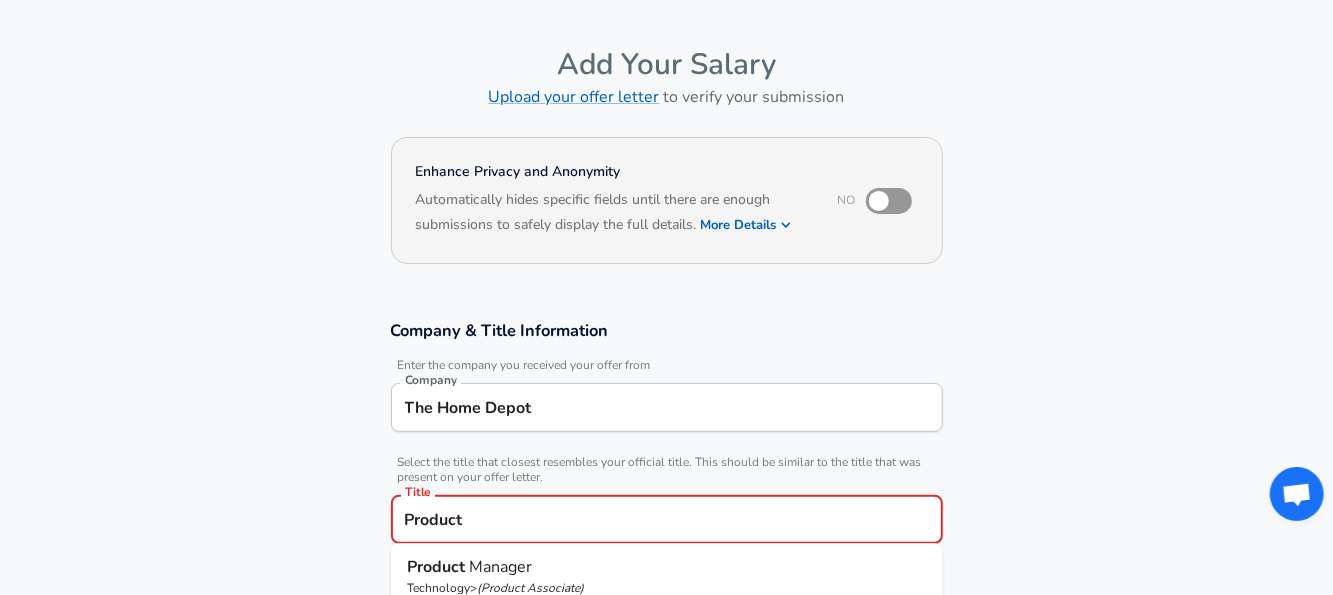 click on "Manager" at bounding box center [500, 568] 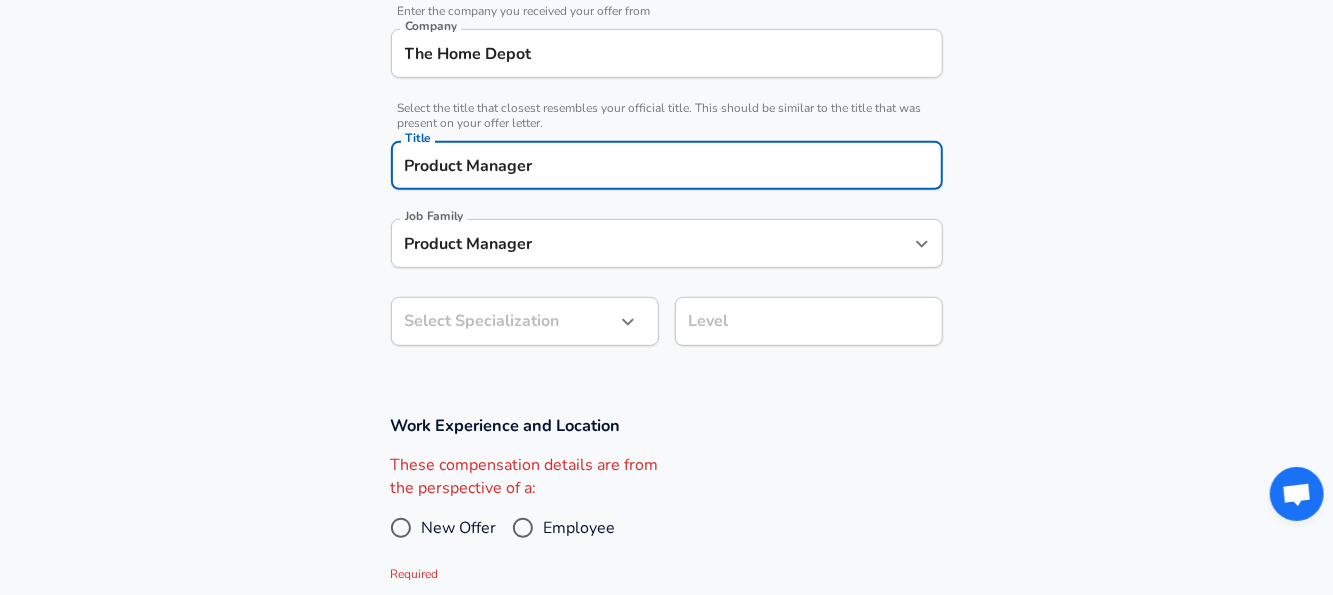 scroll, scrollTop: 460, scrollLeft: 0, axis: vertical 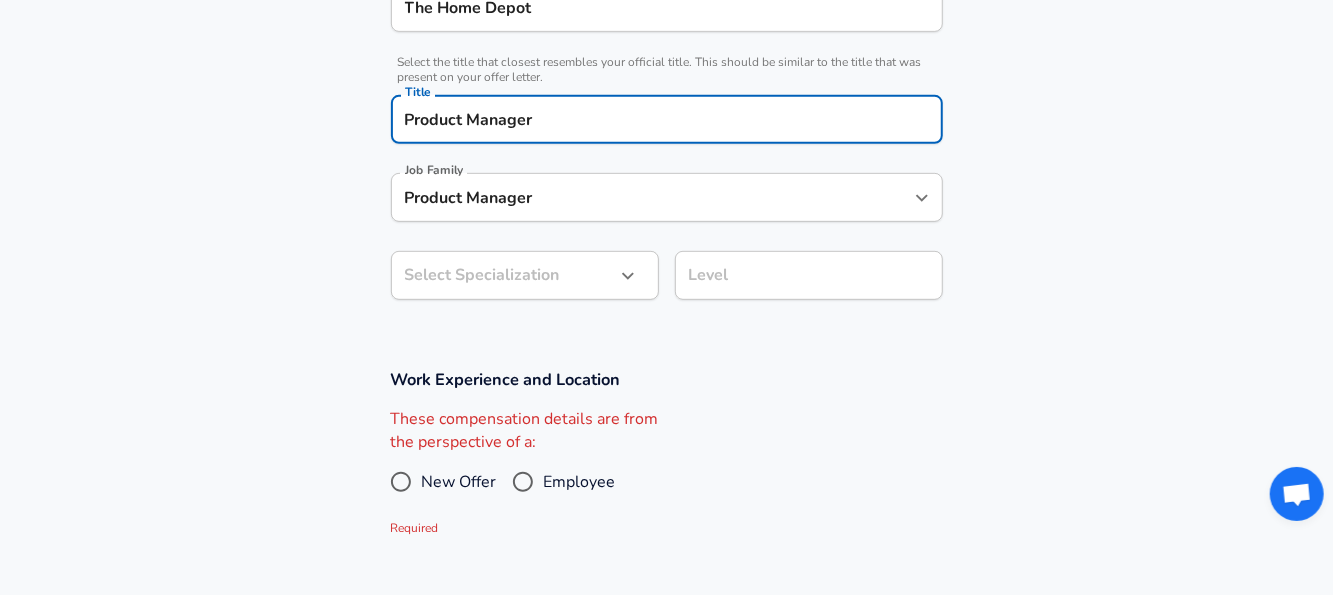 type on "Product Manager" 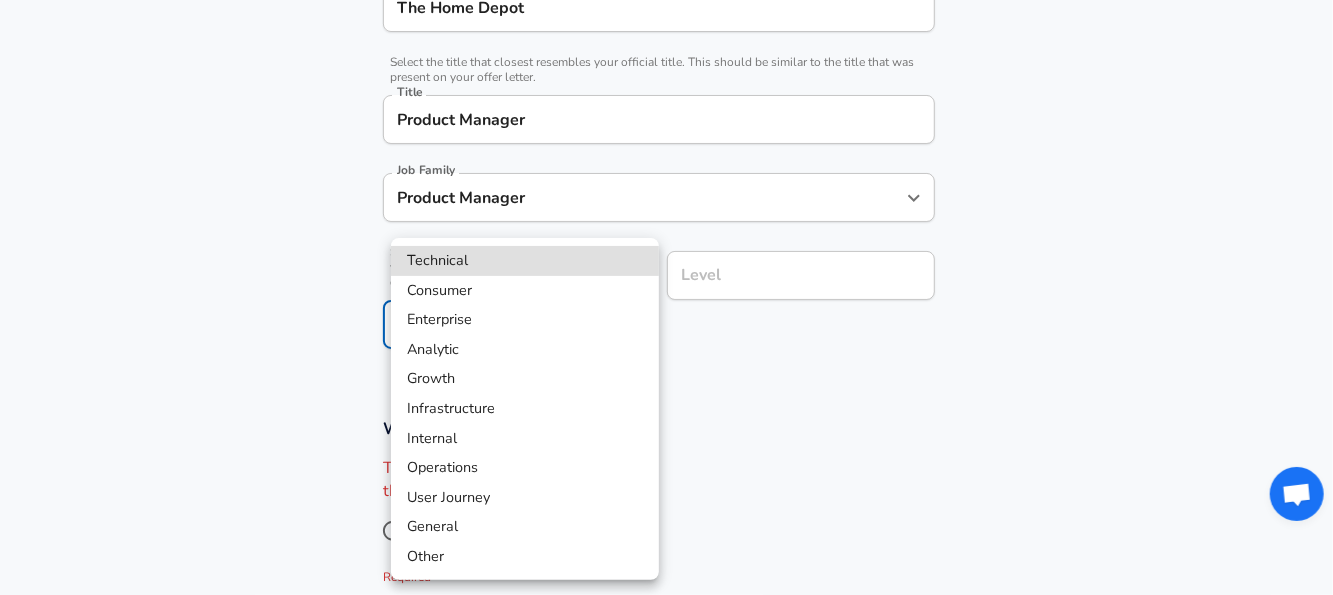 scroll, scrollTop: 520, scrollLeft: 0, axis: vertical 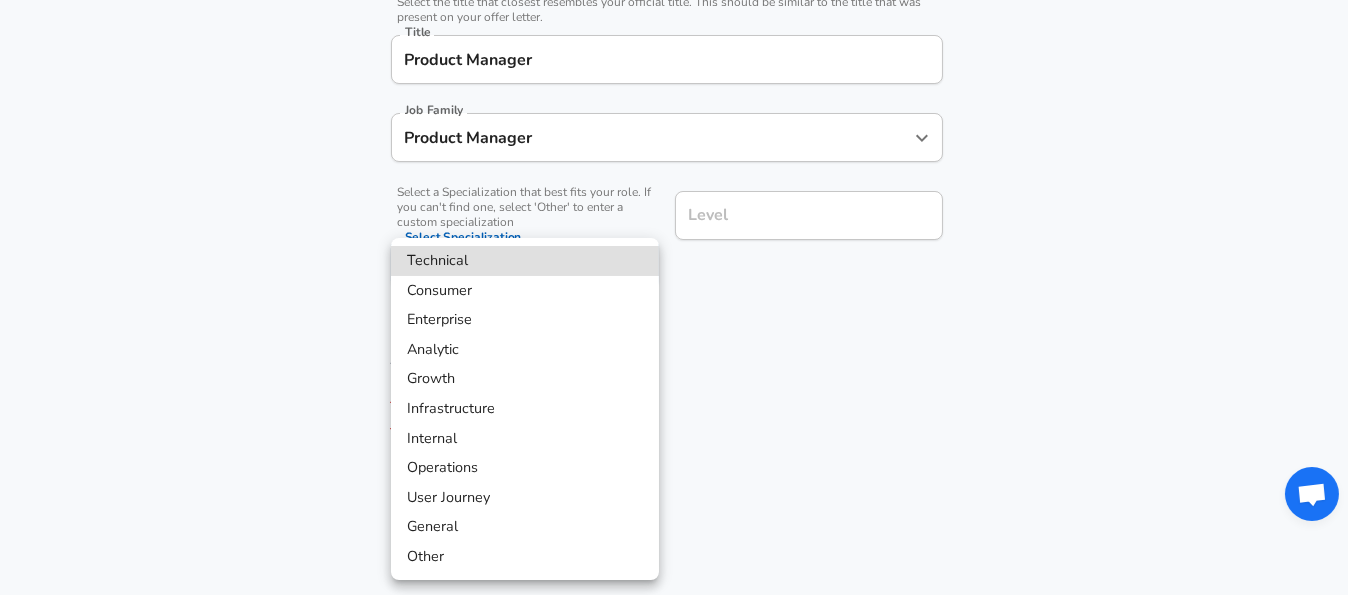 click on "Restart Add Your Salary Upload your offer letter   to verify your submission Enhance Privacy and Anonymity No Automatically hides specific fields until there are enough submissions to safely display the full details.   More Details Based on your submission and the data points that we have already collected, we will automatically hide and anonymize specific fields if there aren't enough data points to remain sufficiently anonymous. Company & Title Information   Enter the company you received your offer from Company The Home Depot Company   Select the title that closest resembles your official title. This should be similar to the title that was present on your offer letter. Title Product Manager Title Job Family Product Manager Job Family   Select a Specialization that best fits your role. If you can't find one, select 'Other' to enter a custom specialization Select Specialization ​ Select Specialization Level Level Work Experience and Location These compensation details are from the perspective of a:     and" at bounding box center (674, -223) 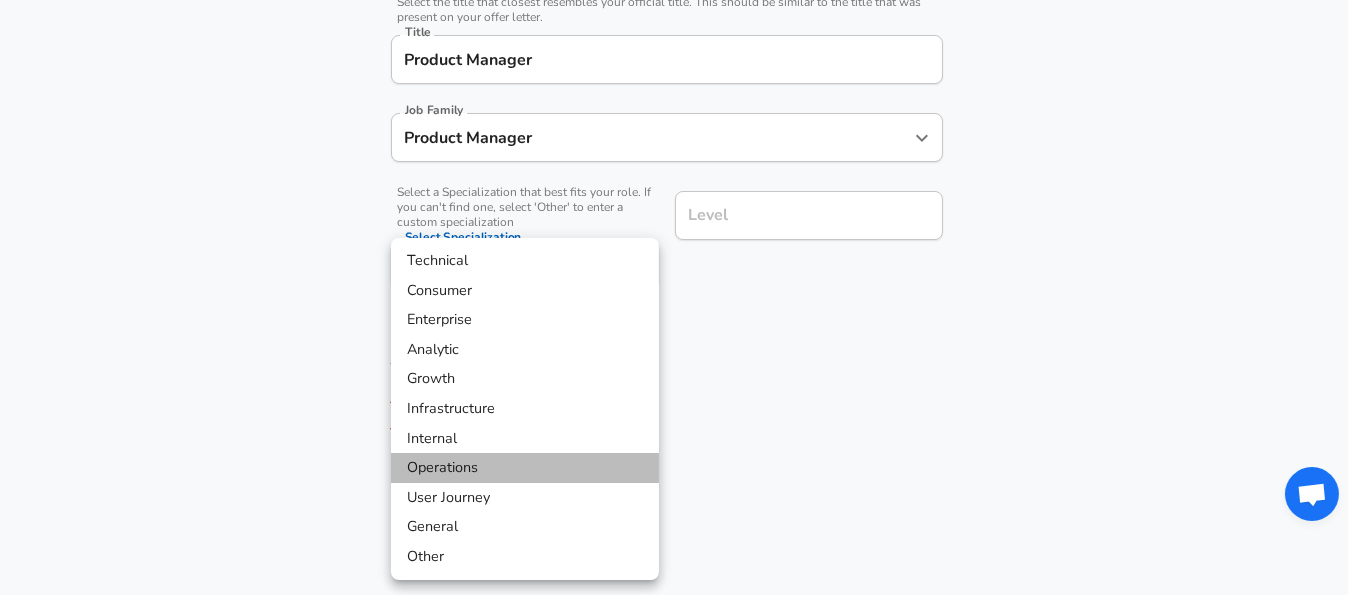 click on "Operations" at bounding box center [525, 468] 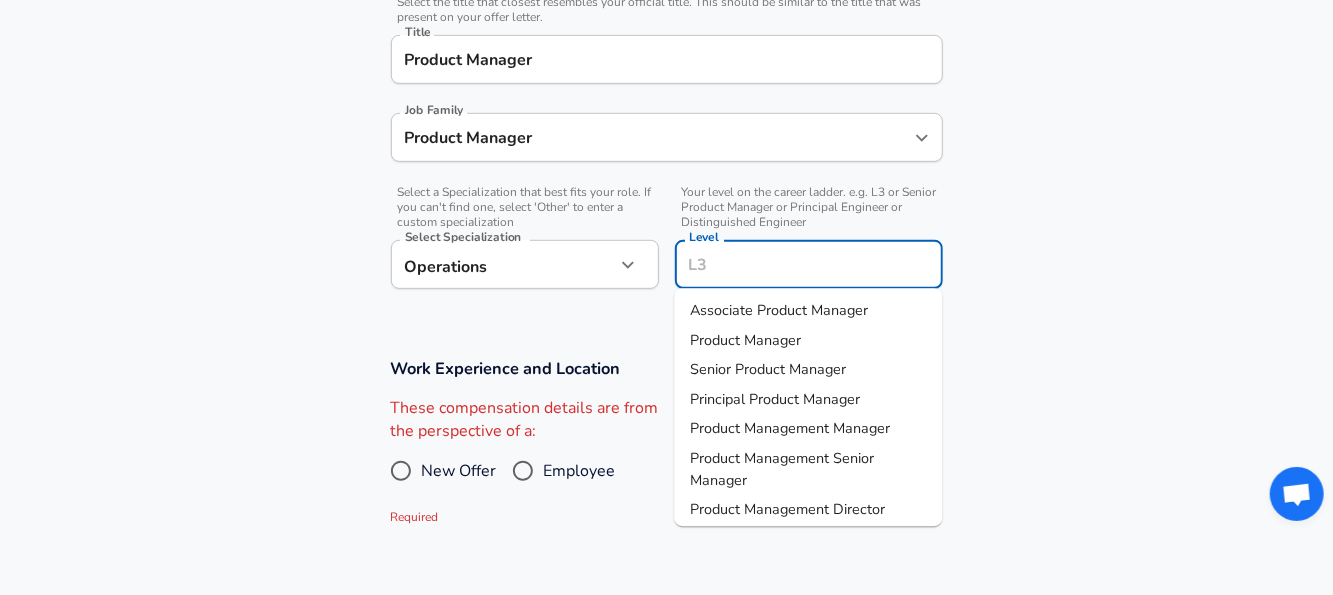 scroll, scrollTop: 560, scrollLeft: 0, axis: vertical 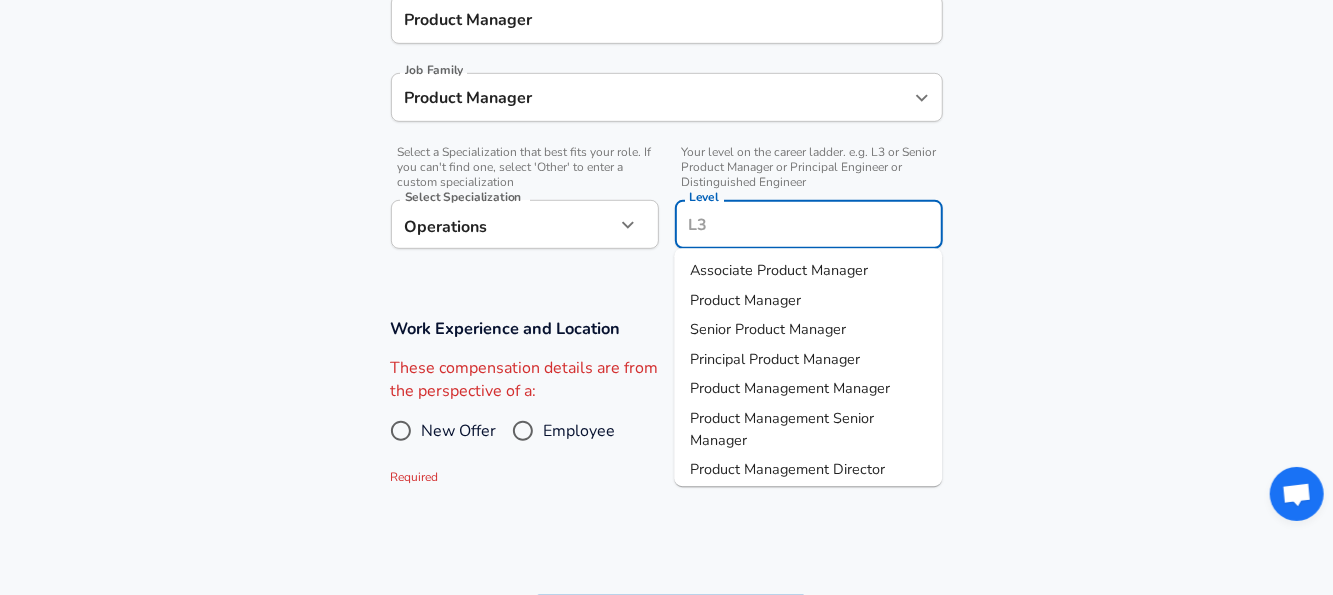 click on "Level" at bounding box center [809, 224] 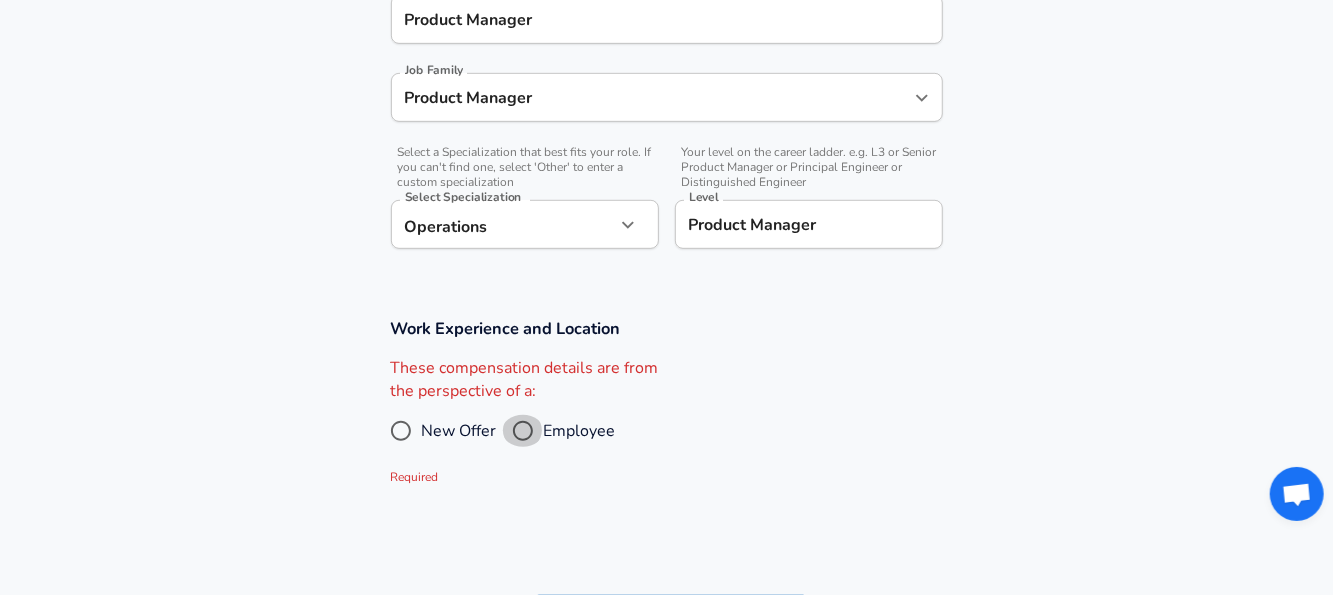 click on "Employee" at bounding box center (523, 431) 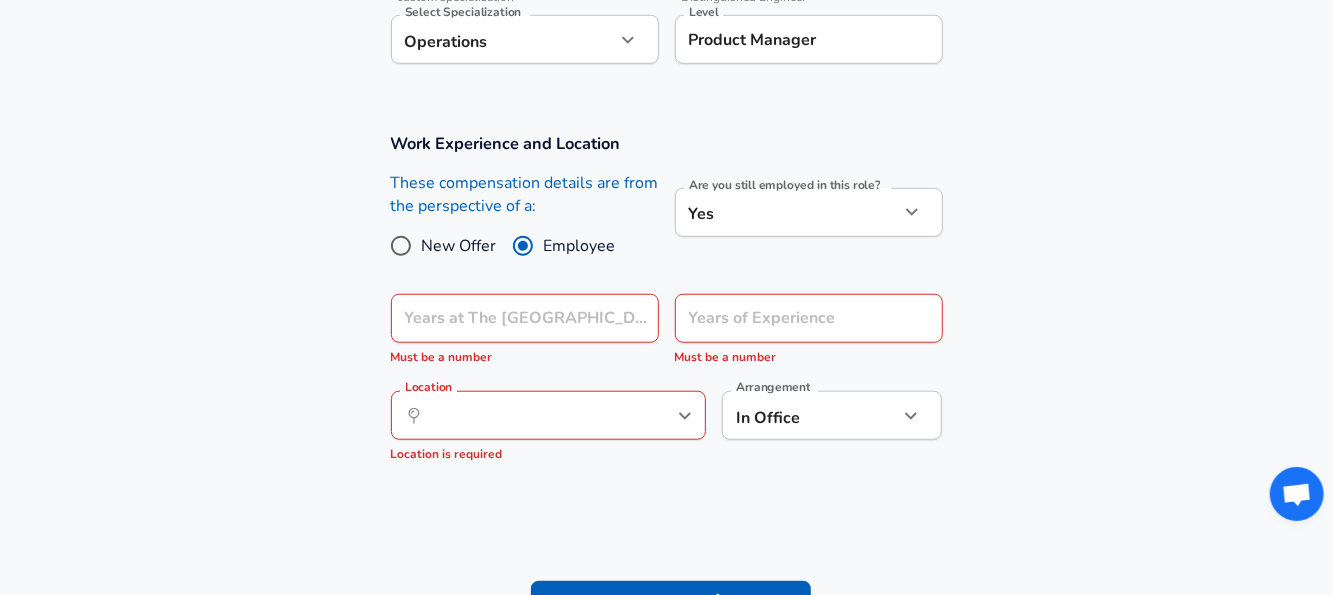 scroll, scrollTop: 760, scrollLeft: 0, axis: vertical 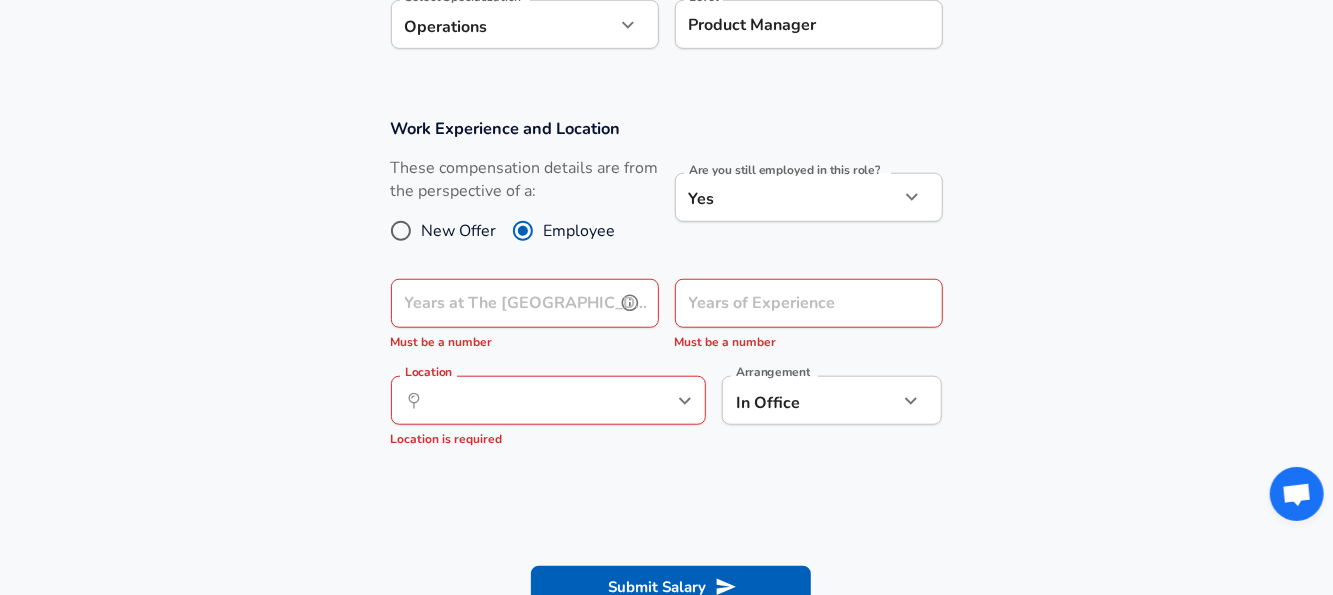 click on "Years at The [GEOGRAPHIC_DATA]" at bounding box center [503, 303] 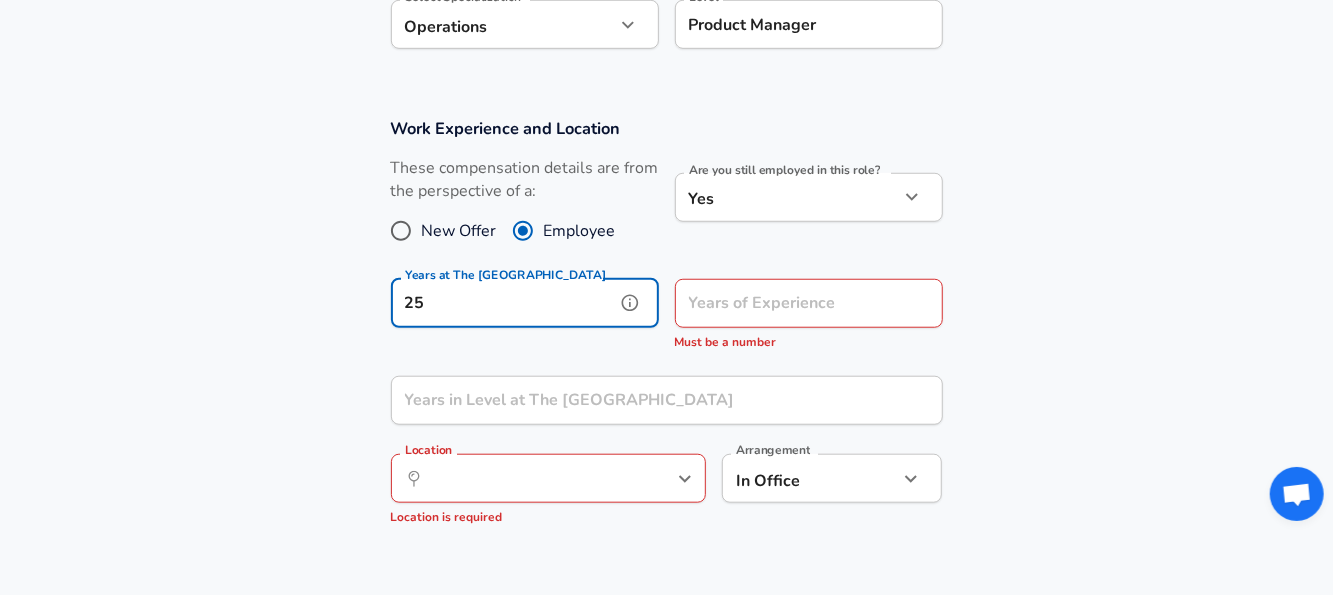 type on "25" 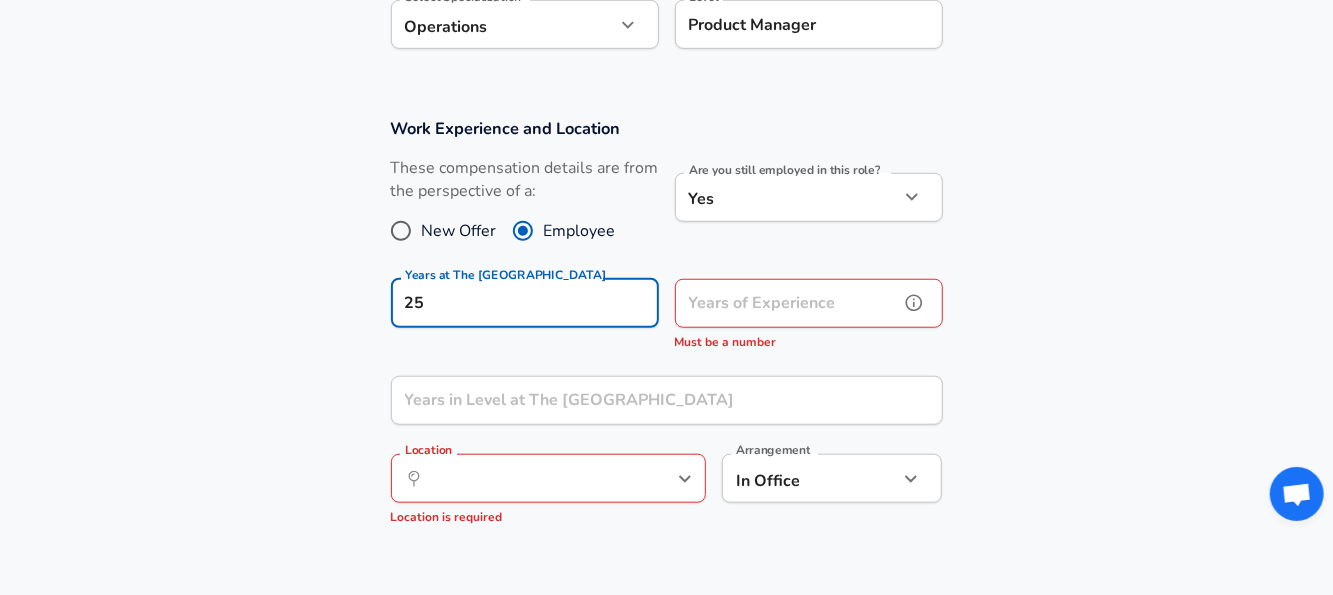 click on "Years of Experience" at bounding box center [787, 303] 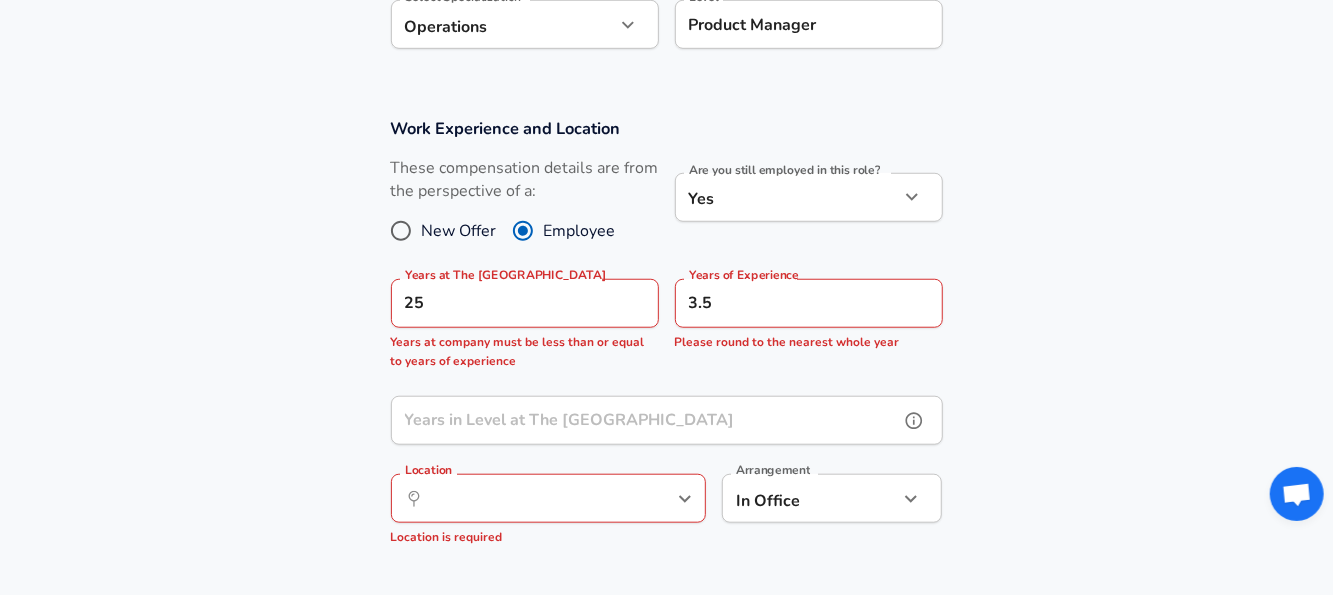 click on "Years in Level at The Home Depot Years in Level at The [GEOGRAPHIC_DATA]" at bounding box center (667, 423) 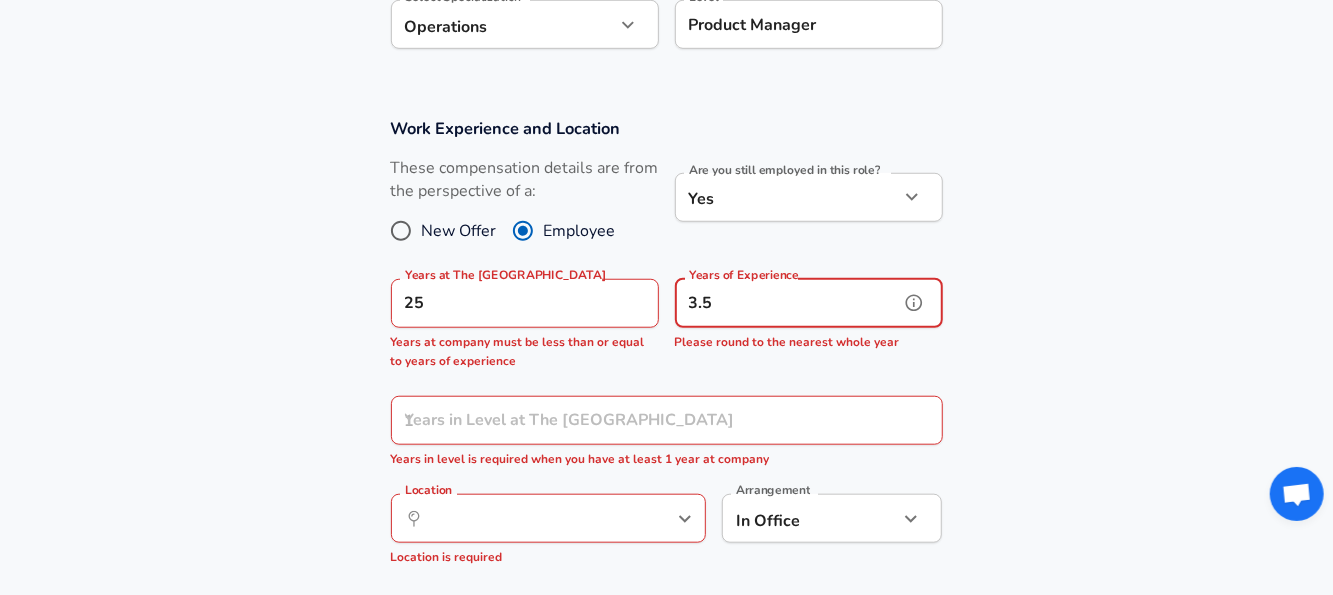 drag, startPoint x: 748, startPoint y: 304, endPoint x: 674, endPoint y: 304, distance: 74 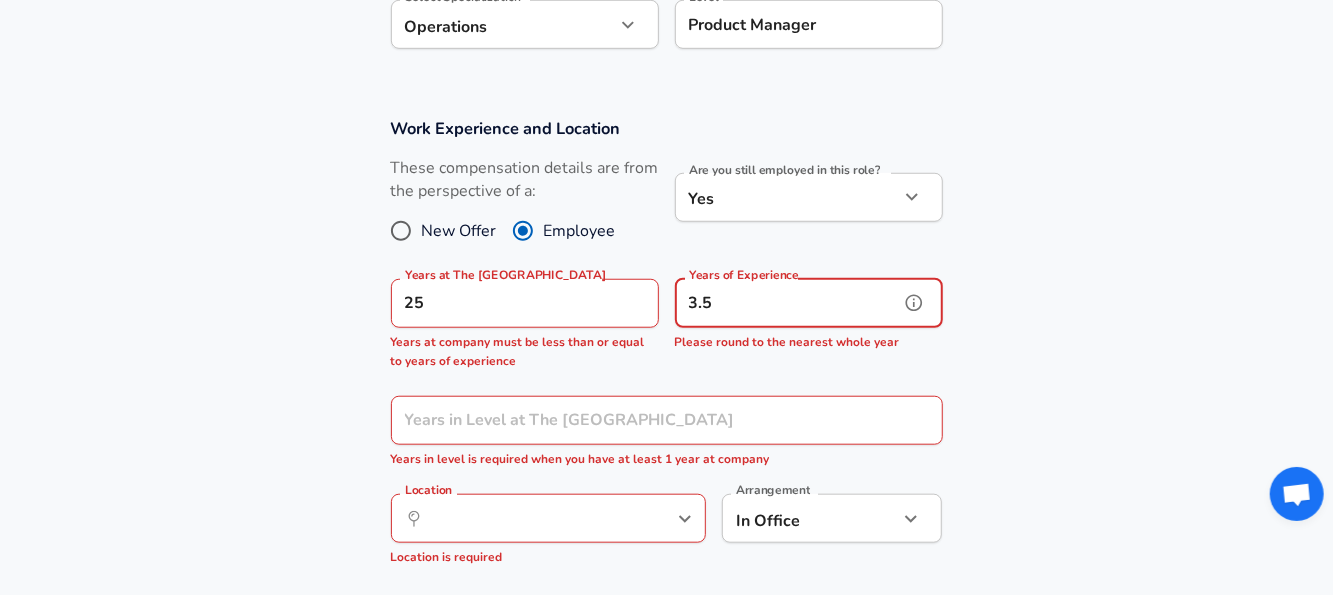 click on "Years of Experience 3.5 Years of Experience Please round to the nearest whole year" at bounding box center (801, 322) 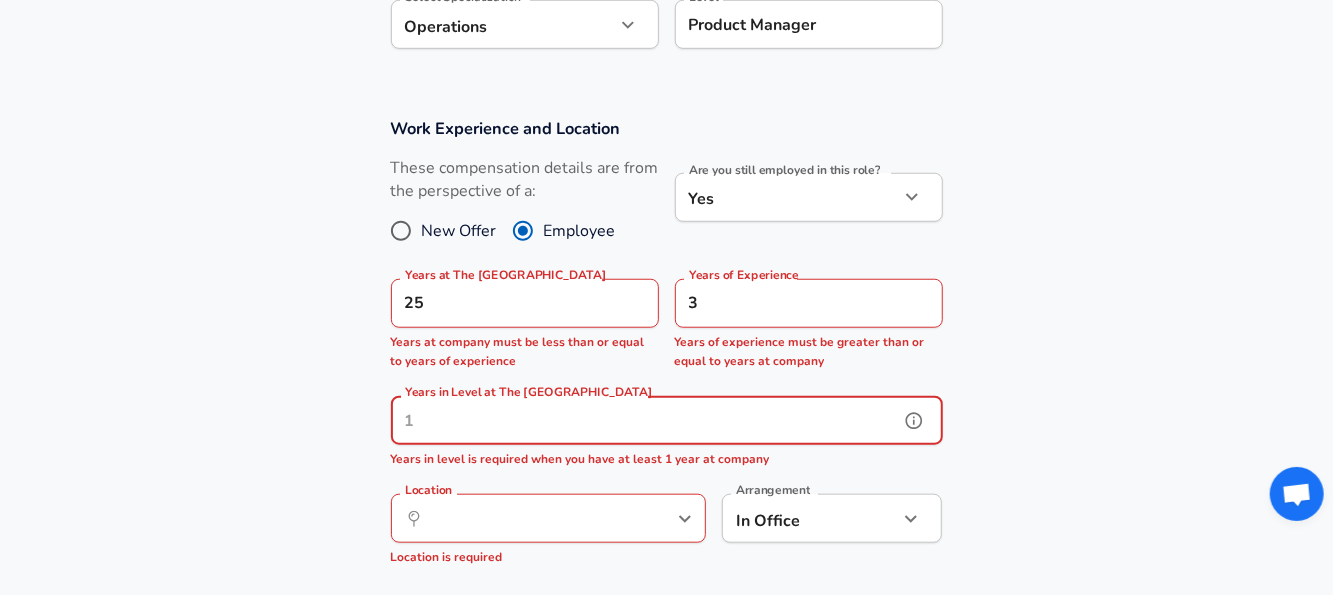 click on "Years in Level at The [GEOGRAPHIC_DATA]" at bounding box center [645, 420] 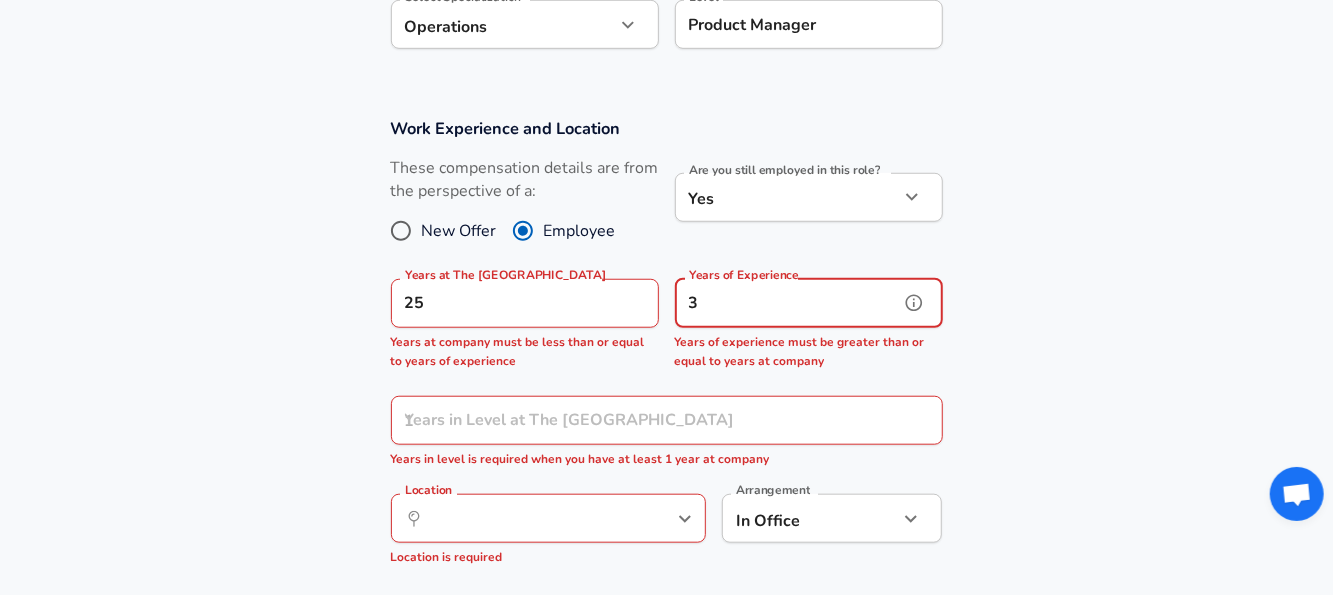 drag, startPoint x: 711, startPoint y: 304, endPoint x: 670, endPoint y: 301, distance: 41.109608 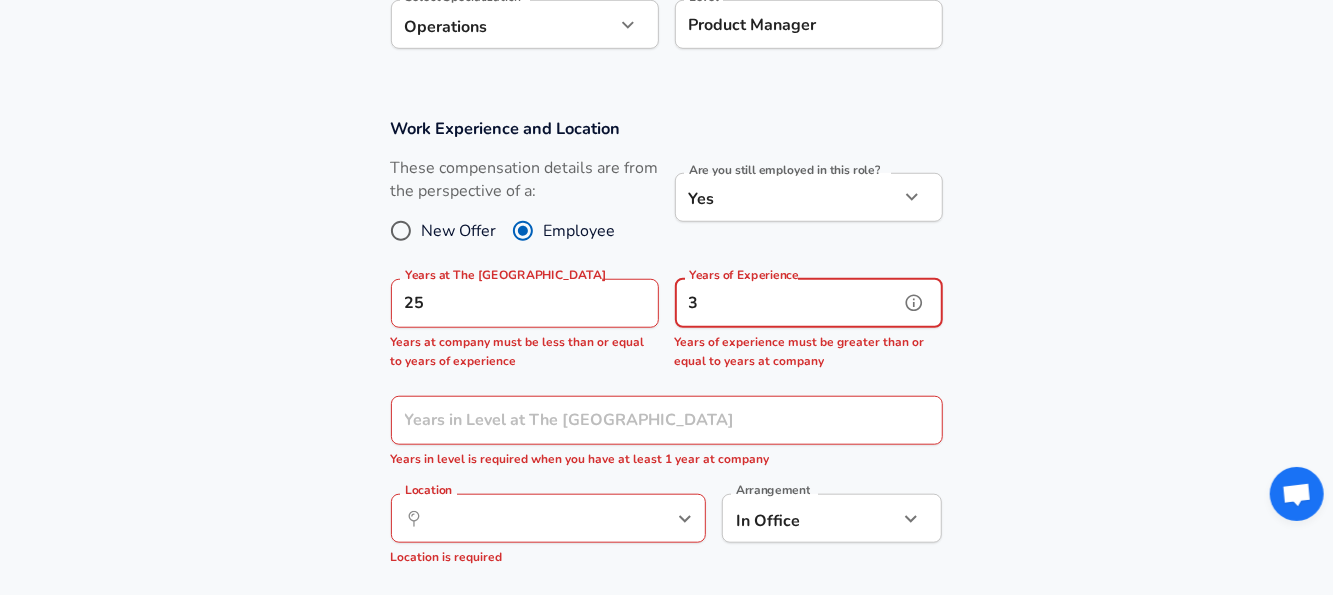 click on "Years of Experience 3 Years of Experience Years of experience must be greater than or equal to years at company" at bounding box center [801, 322] 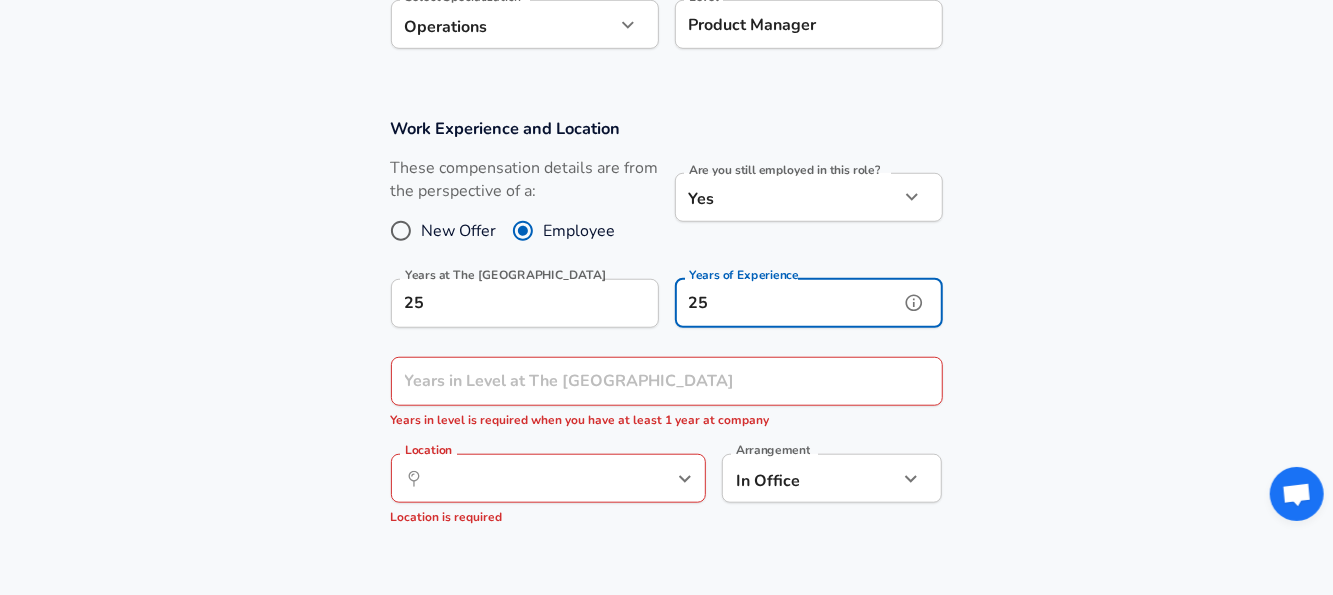type on "25" 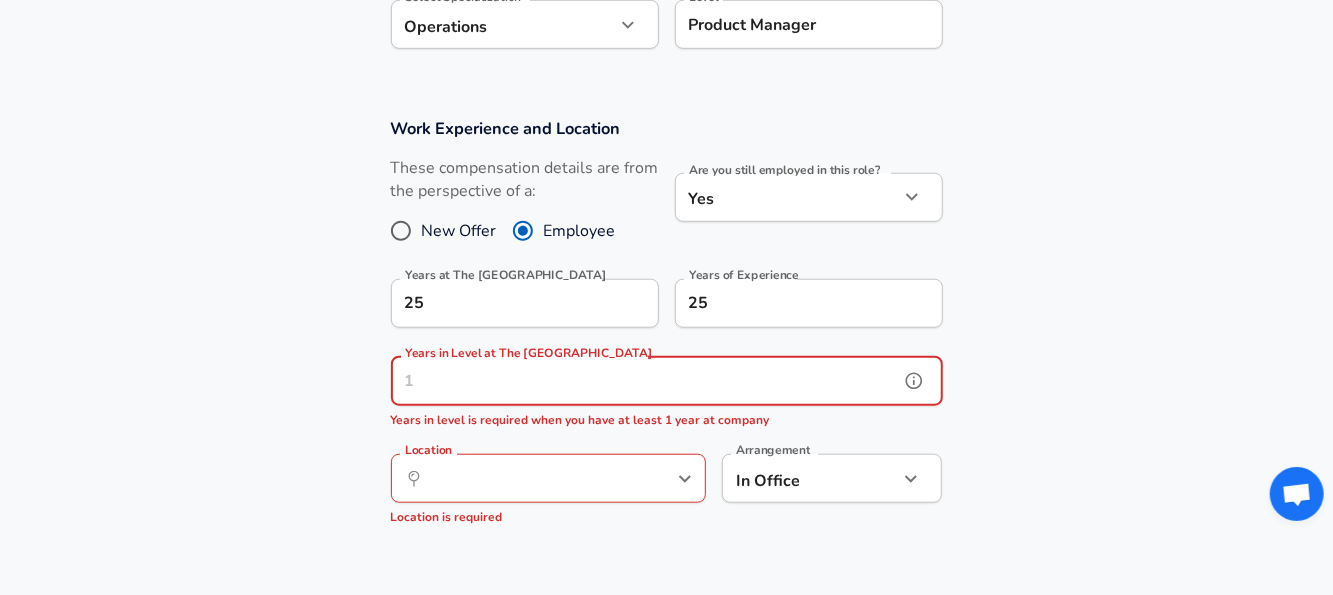 click on "Years in Level at The [GEOGRAPHIC_DATA]" at bounding box center [645, 381] 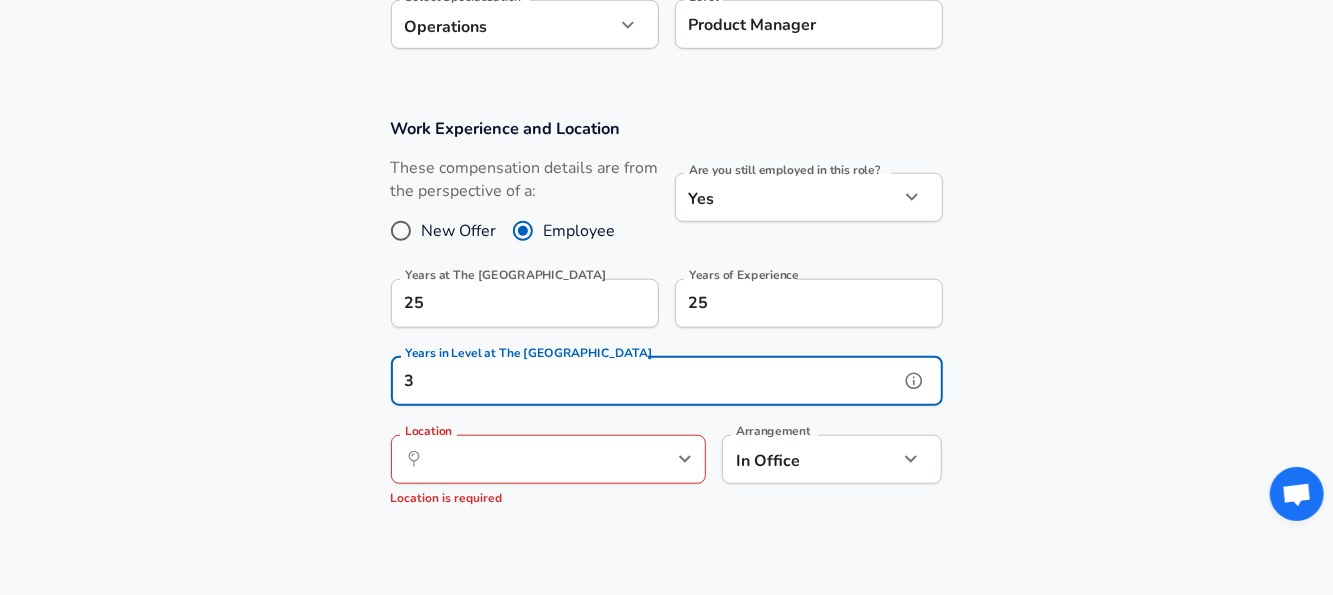 type on "3" 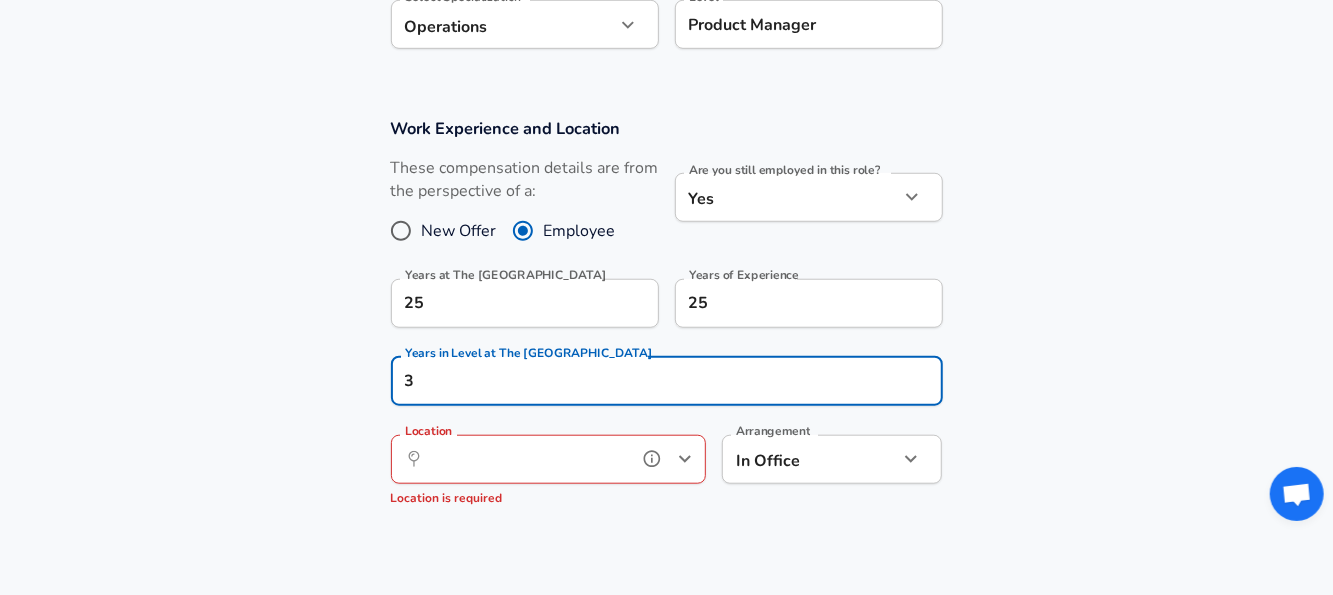 click on "Location" at bounding box center (526, 459) 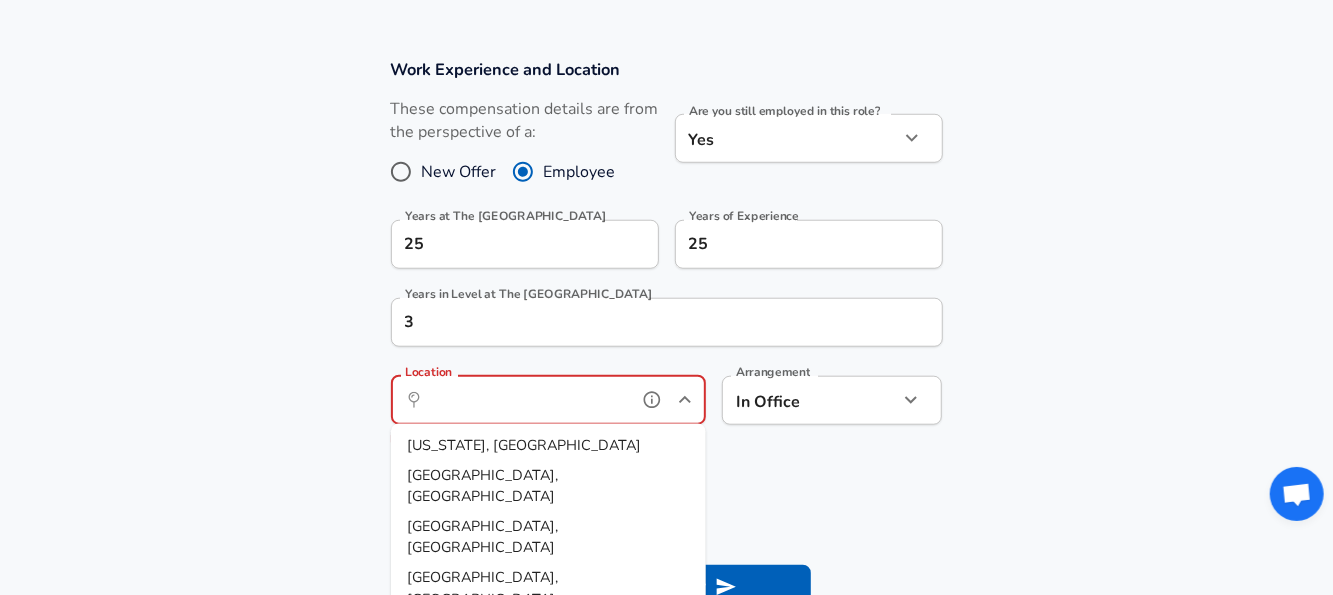 scroll, scrollTop: 861, scrollLeft: 0, axis: vertical 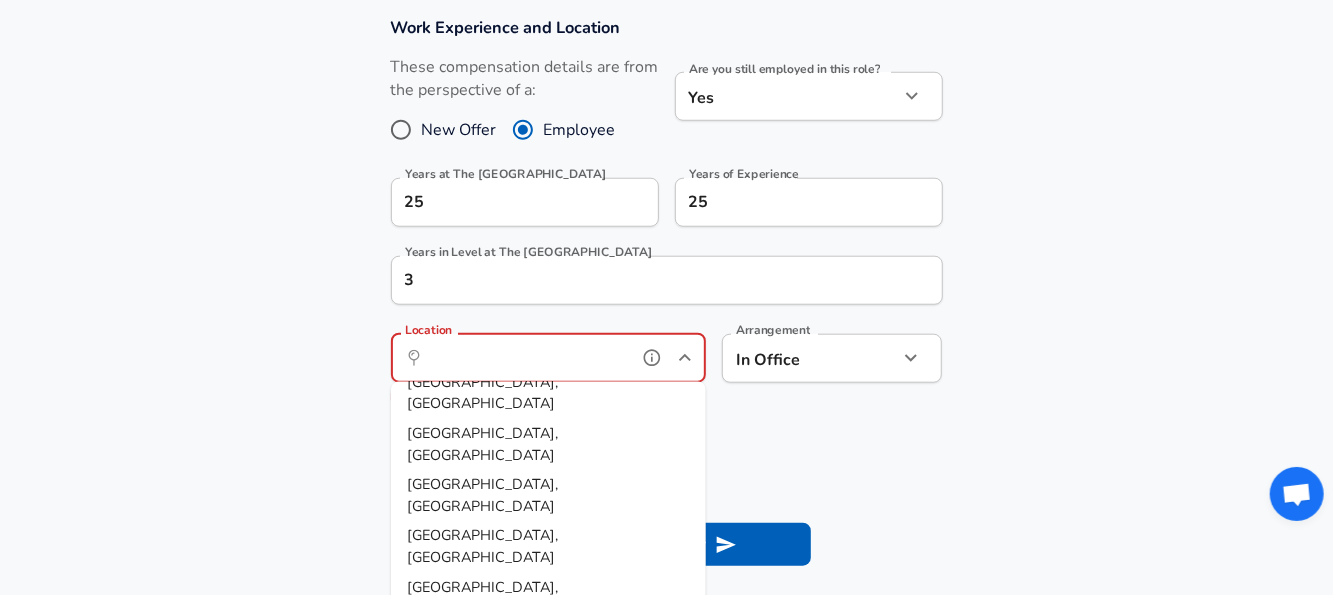 click on "[GEOGRAPHIC_DATA], [GEOGRAPHIC_DATA]" at bounding box center [482, 649] 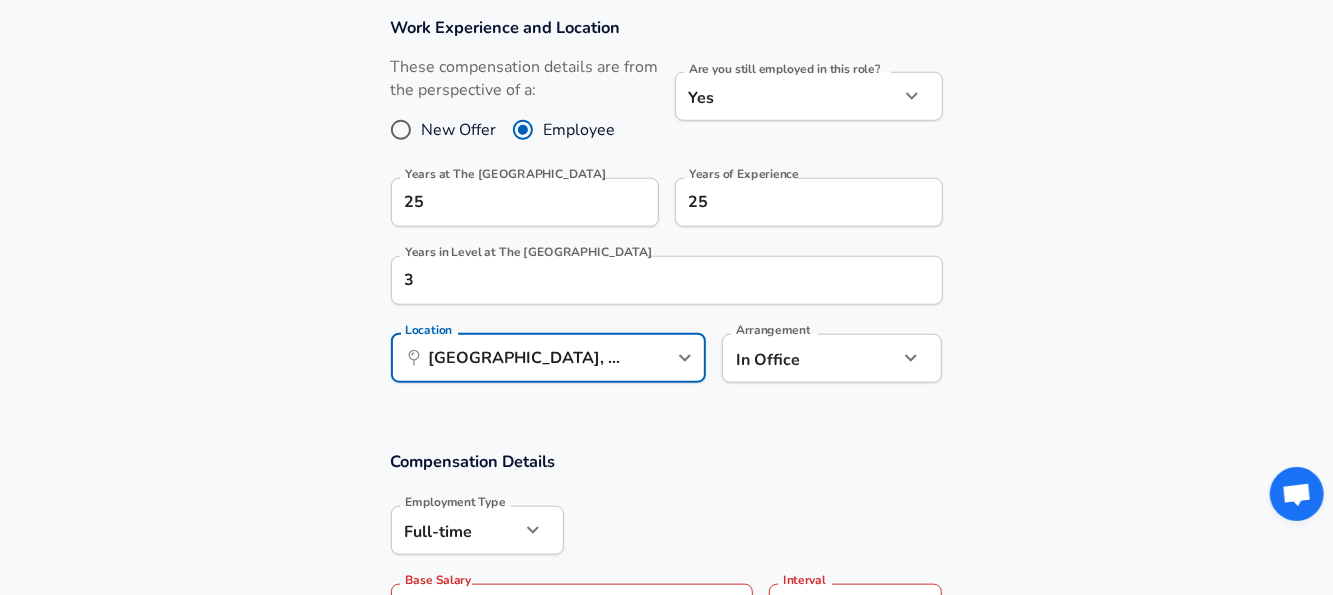click on "Restart Add Your Salary Upload your offer letter   to verify your submission Enhance Privacy and Anonymity No Automatically hides specific fields until there are enough submissions to safely display the full details.   More Details Based on your submission and the data points that we have already collected, we will automatically hide and anonymize specific fields if there aren't enough data points to remain sufficiently anonymous. Company & Title Information   Enter the company you received your offer from Company The Home Depot Company   Select the title that closest resembles your official title. This should be similar to the title that was present on your offer letter. Title Product Manager Title Job Family Product Manager Job Family   Select a Specialization that best fits your role. If you can't find one, select 'Other' to enter a custom specialization Select Specialization Operations Operations Select Specialization   Level Product Manager Level Work Experience and Location New Offer Employee Yes yes 25" at bounding box center [666, -564] 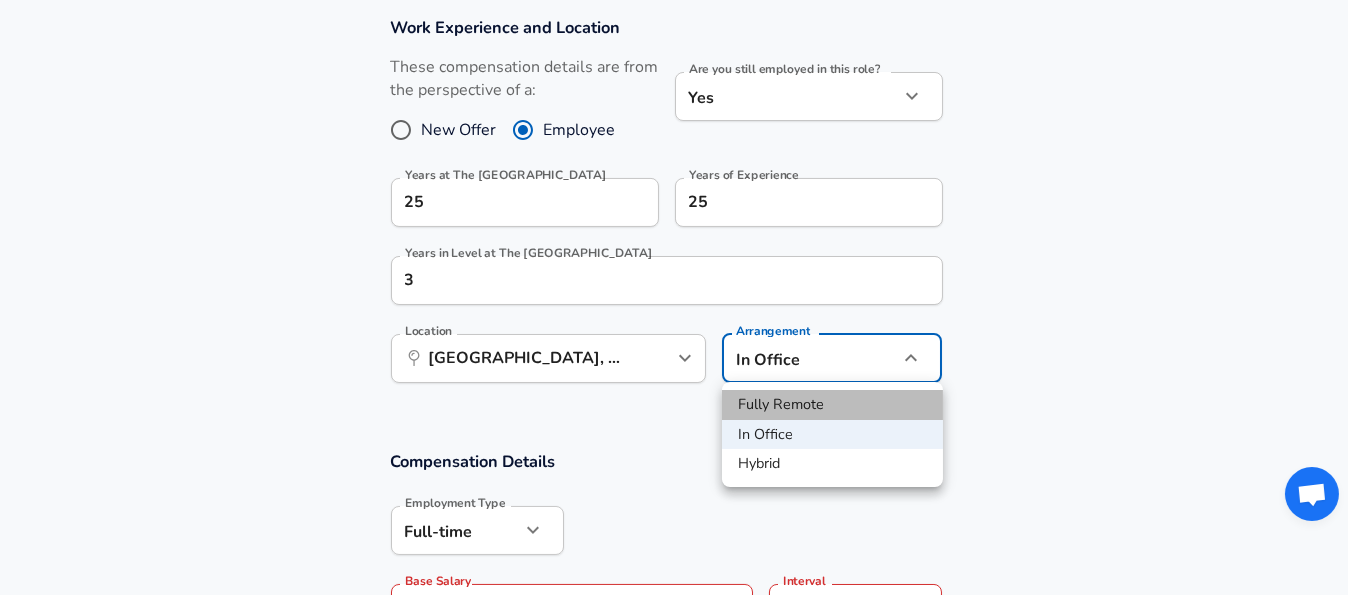 click on "Fully Remote" at bounding box center [832, 405] 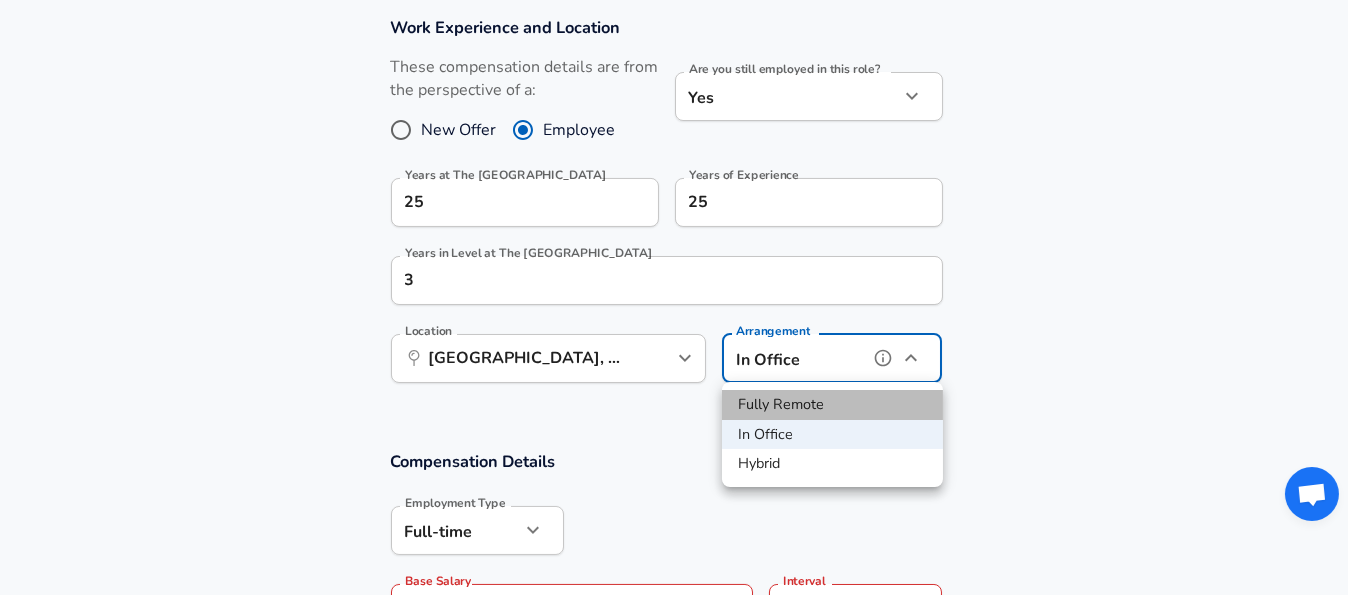 type on "remote" 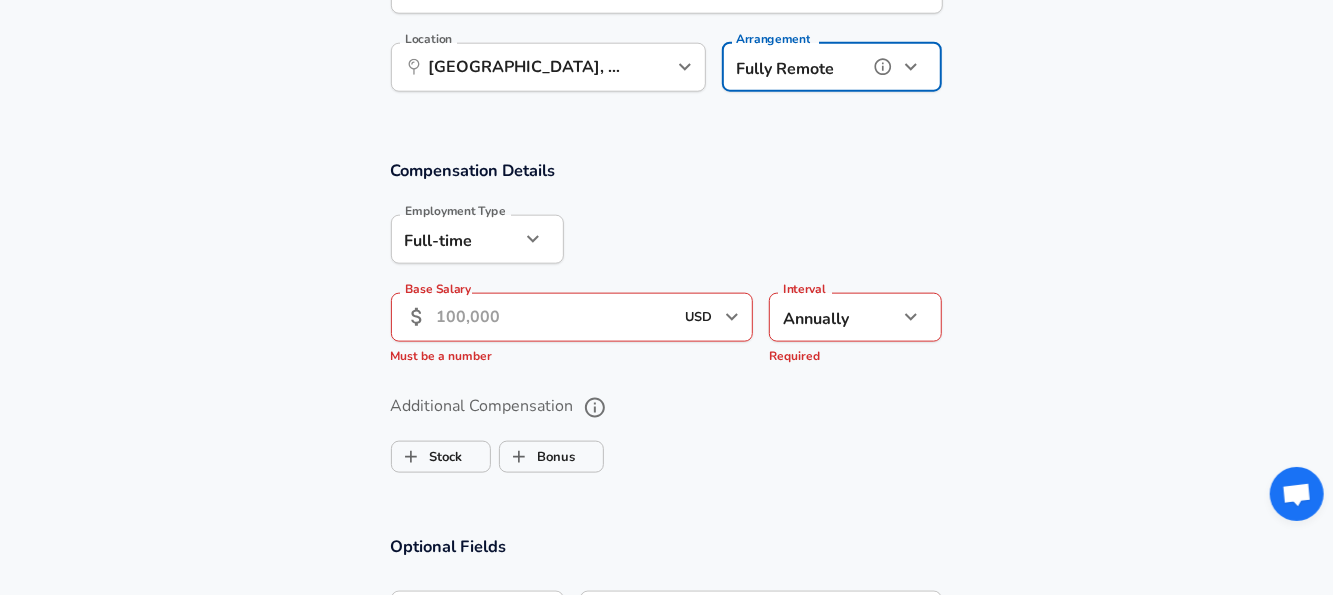 scroll, scrollTop: 1160, scrollLeft: 0, axis: vertical 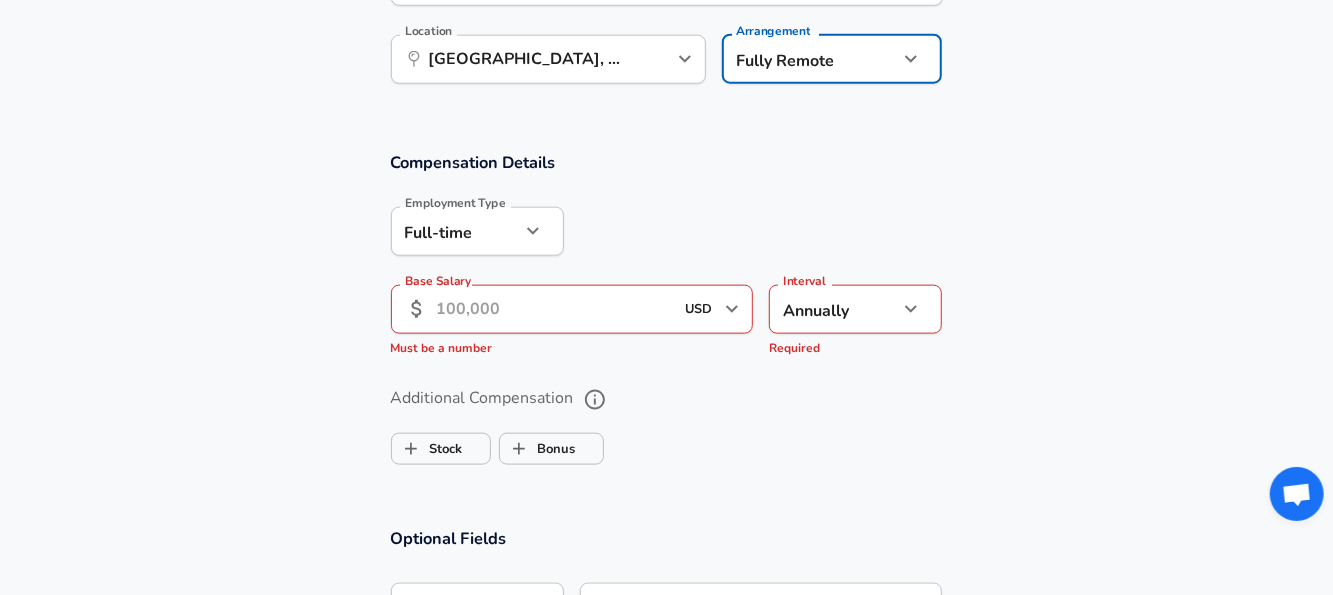 click on "Base Salary" at bounding box center (555, 309) 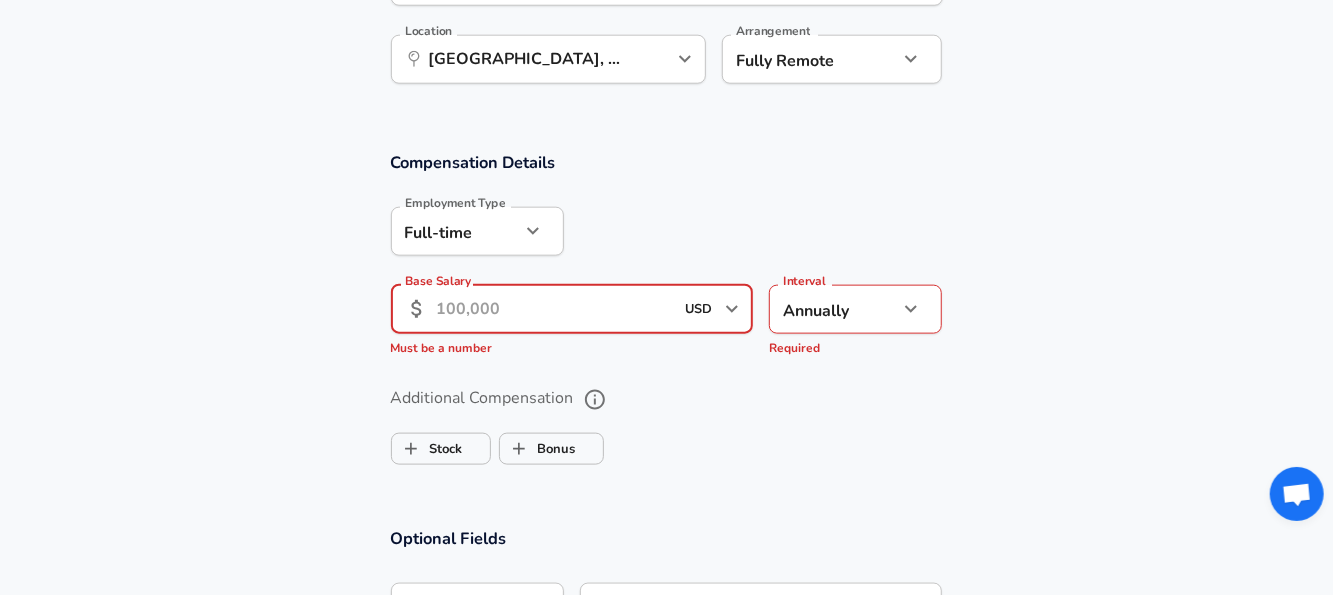 click on "Base Salary" at bounding box center [555, 309] 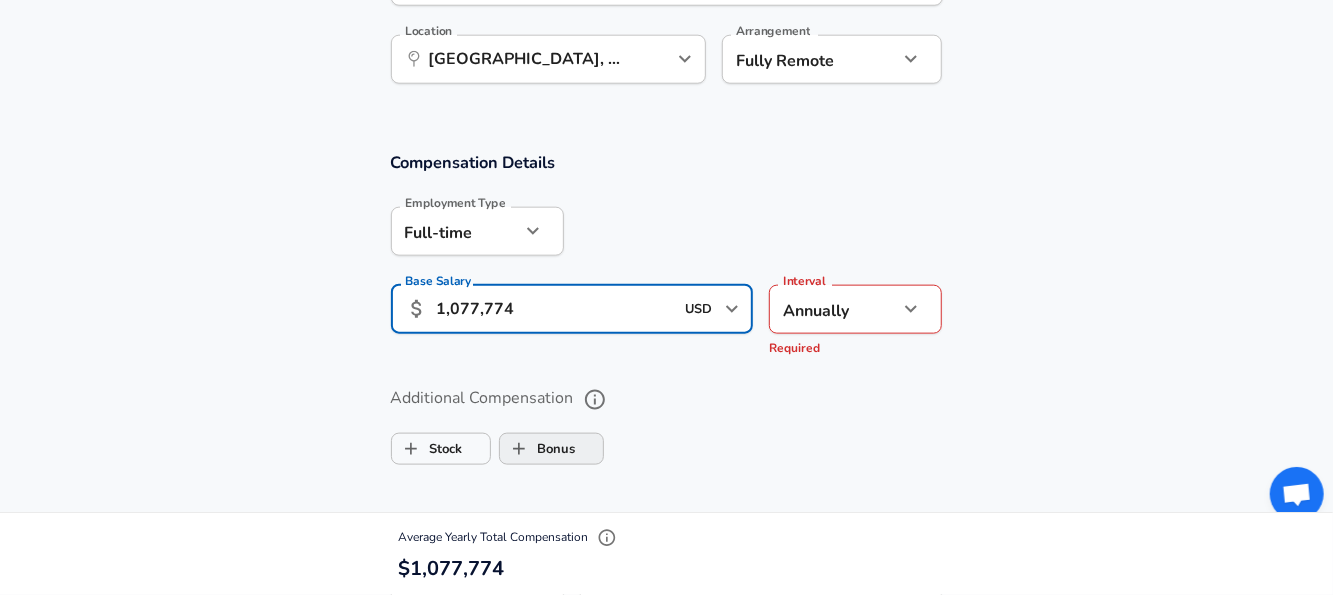 type on "1,077,774" 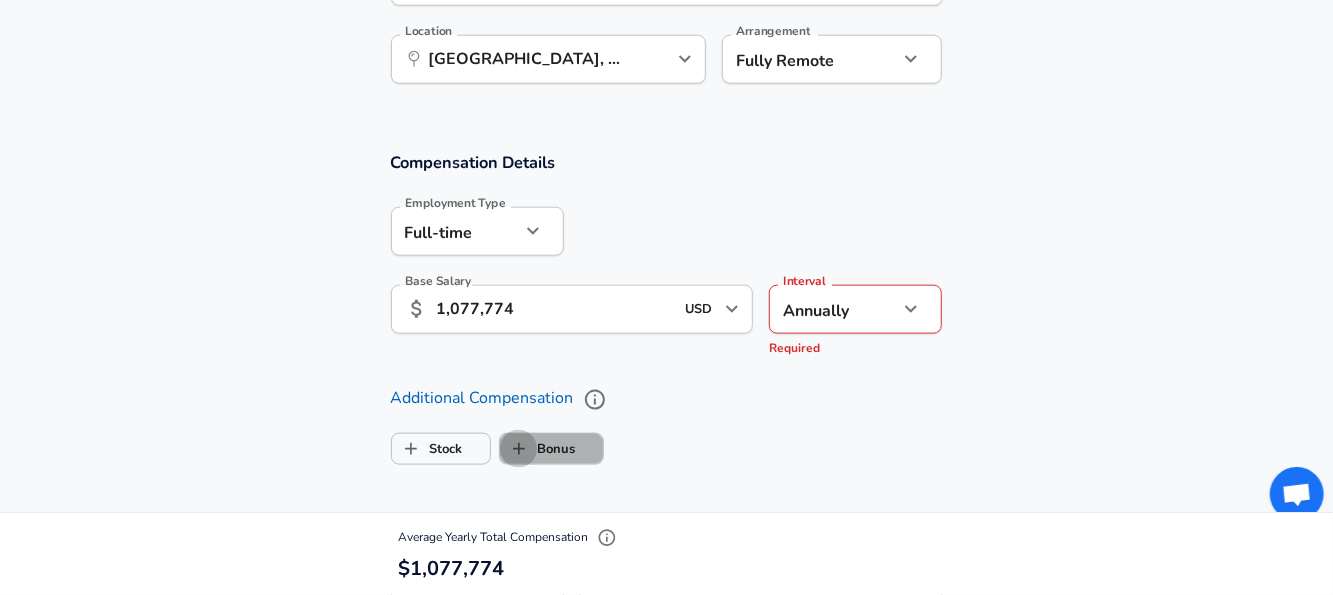 click on "Bonus" at bounding box center (519, 449) 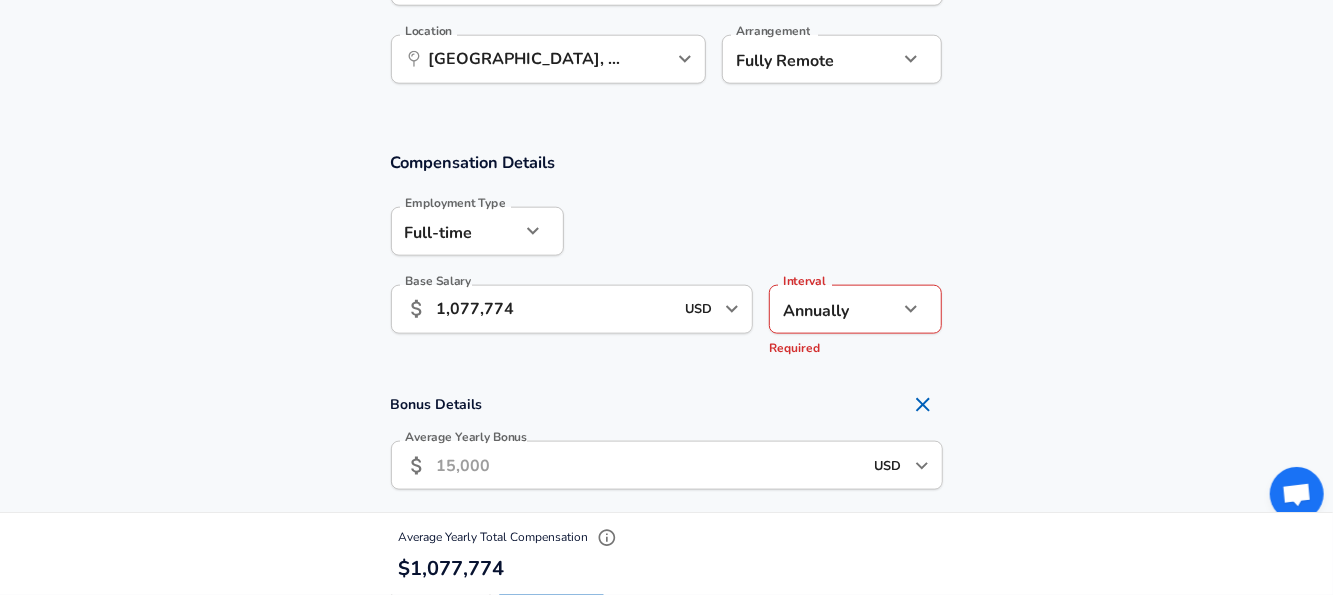 checkbox on "true" 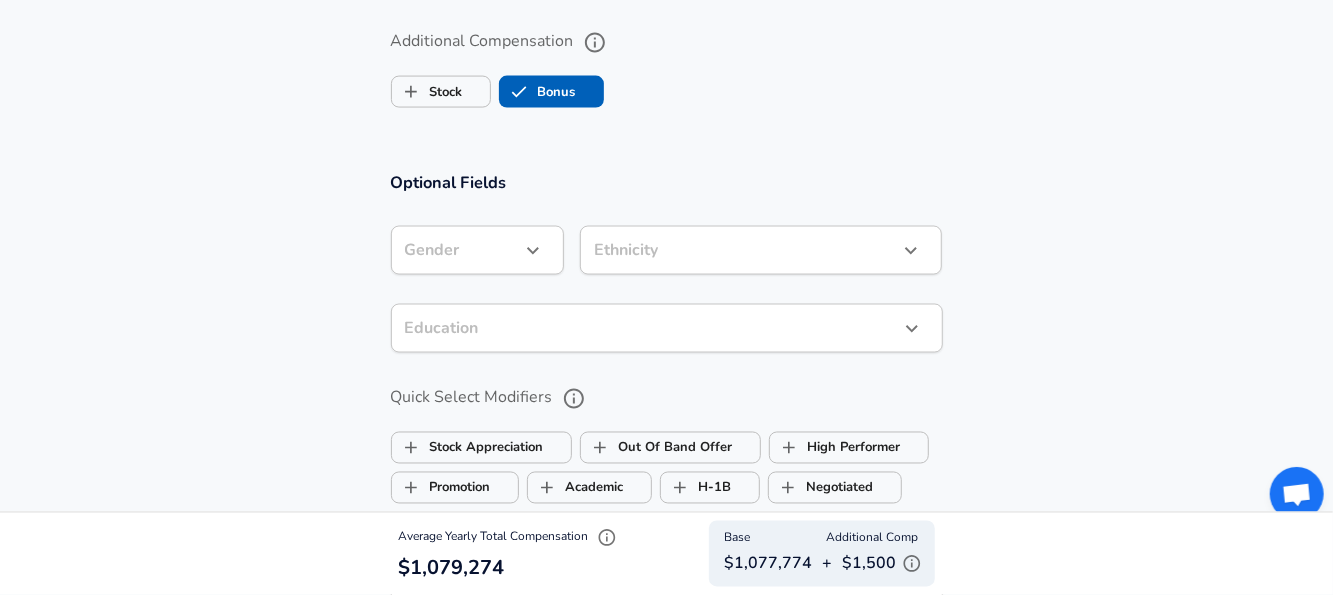 scroll, scrollTop: 1661, scrollLeft: 0, axis: vertical 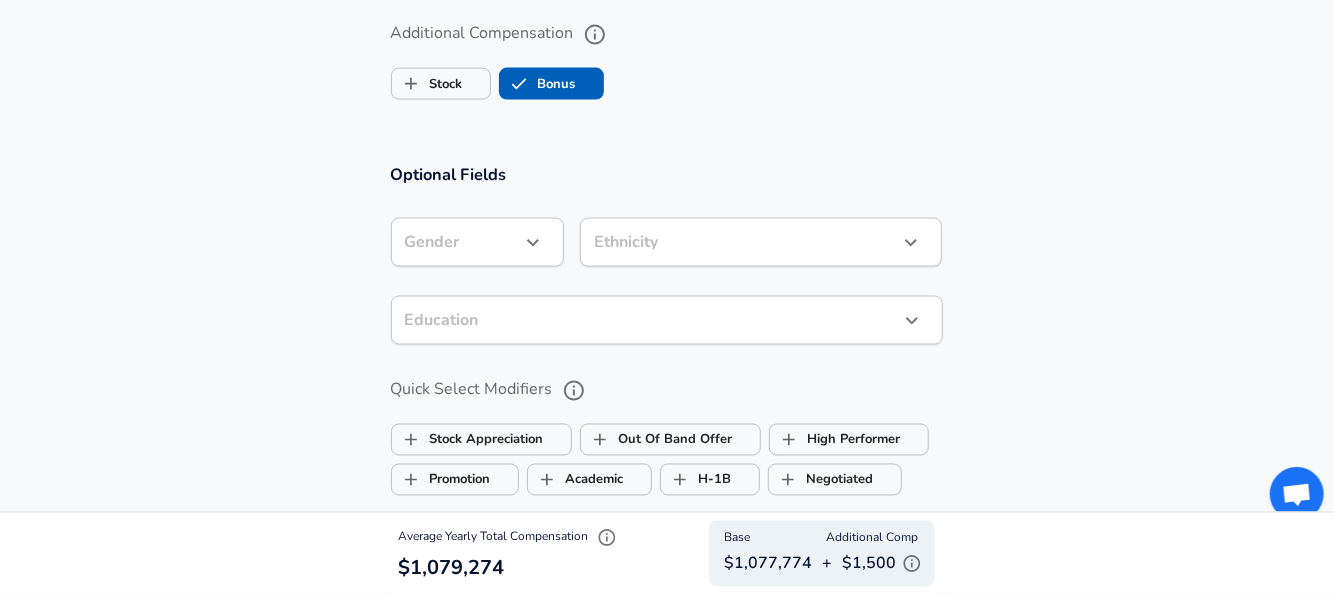 type on "1,500" 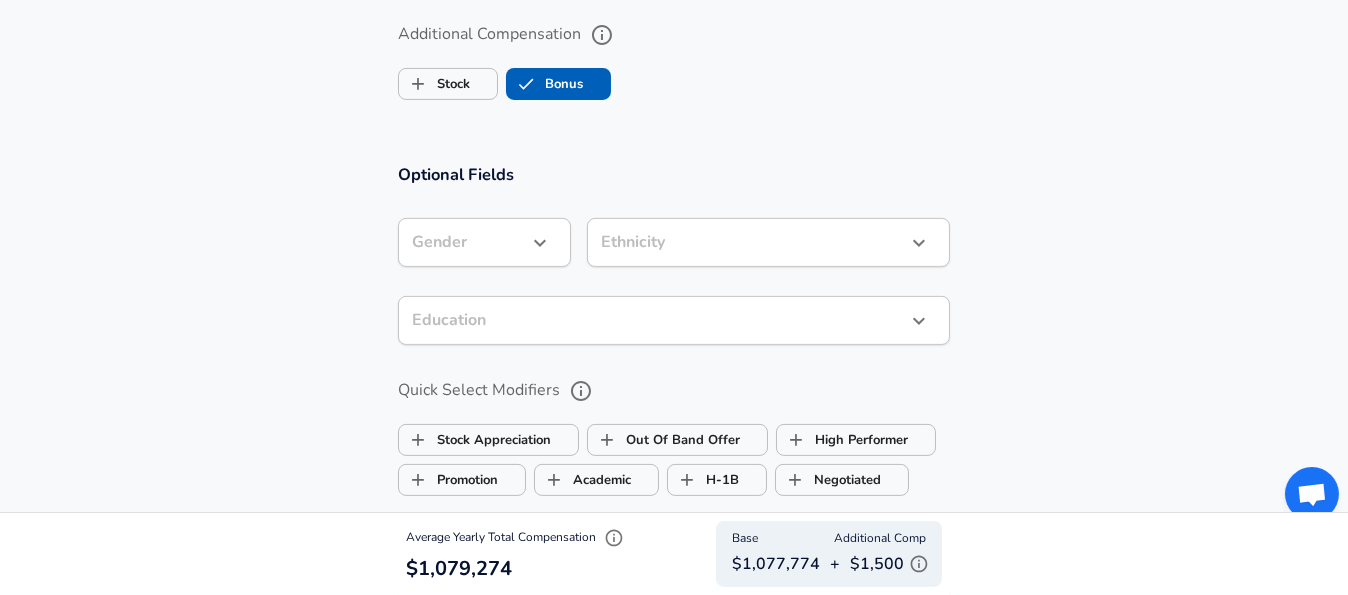 click on "Restart Add Your Salary Upload your offer letter   to verify your submission Enhance Privacy and Anonymity No Automatically hides specific fields until there are enough submissions to safely display the full details.   More Details Based on your submission and the data points that we have already collected, we will automatically hide and anonymize specific fields if there aren't enough data points to remain sufficiently anonymous. Company & Title Information   Enter the company you received your offer from Company The Home Depot Company   Select the title that closest resembles your official title. This should be similar to the title that was present on your offer letter. Title Product Manager Title Job Family Product Manager Job Family   Select a Specialization that best fits your role. If you can't find one, select 'Other' to enter a custom specialization Select Specialization Operations Operations Select Specialization   Level Product Manager Level Work Experience and Location New Offer Employee Yes yes 25" at bounding box center [674, -1364] 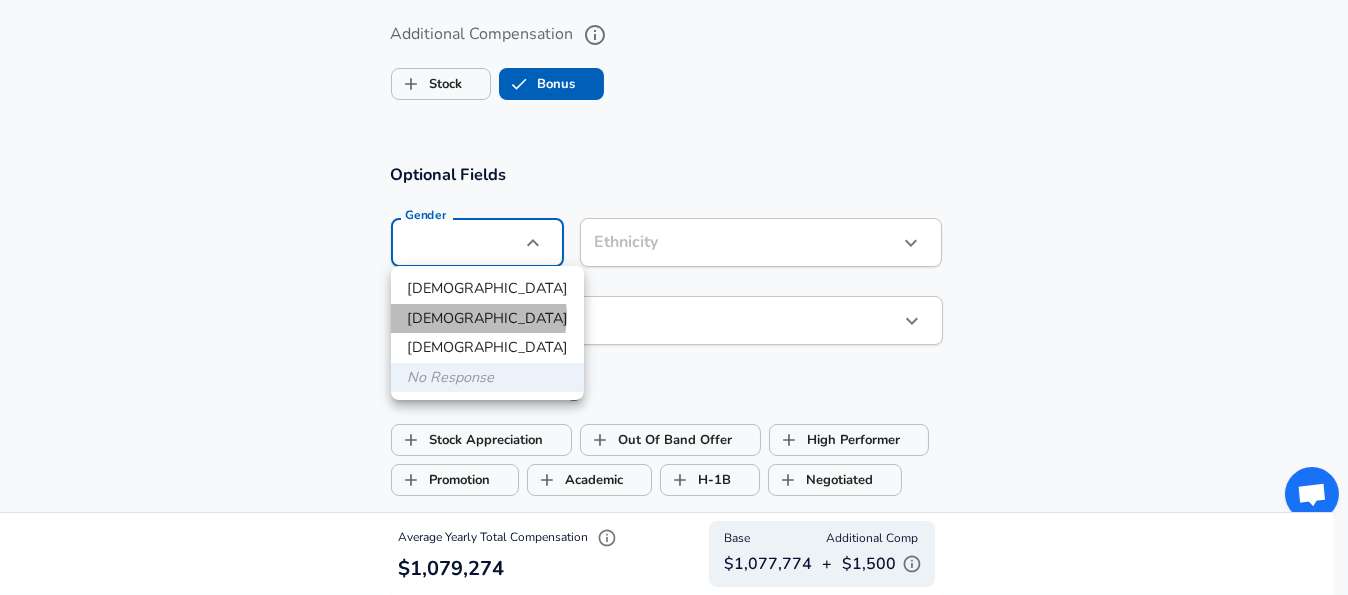 click on "[DEMOGRAPHIC_DATA]" at bounding box center (487, 319) 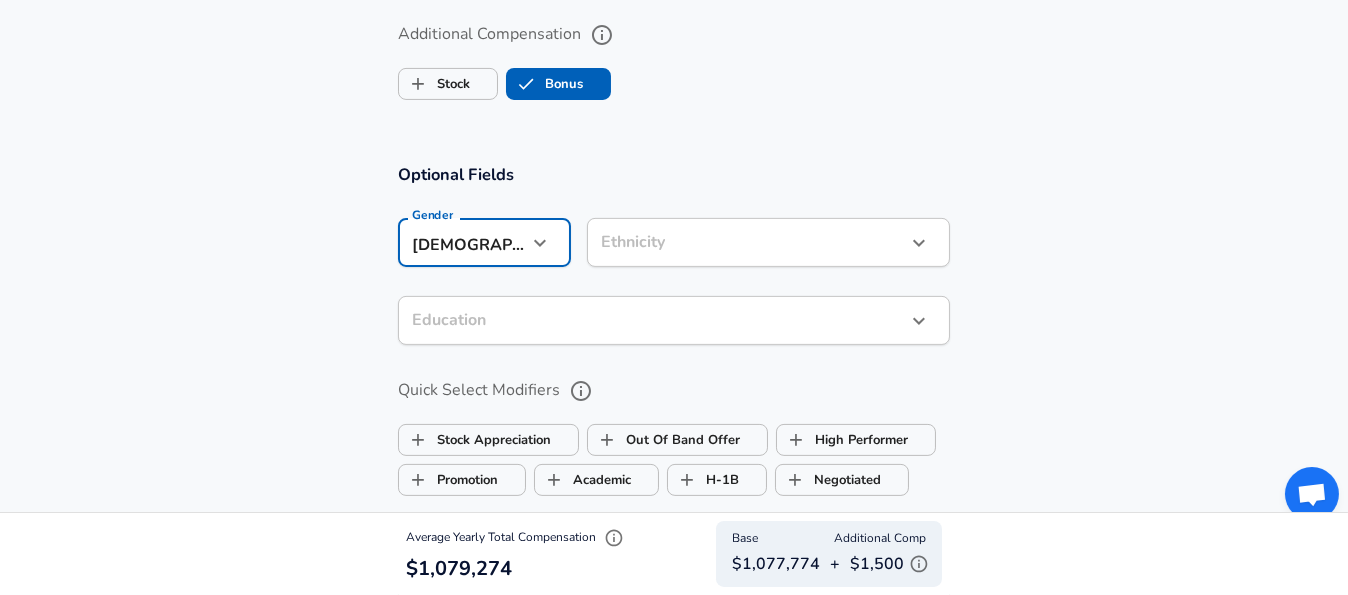 click on "Restart Add Your Salary Upload your offer letter   to verify your submission Enhance Privacy and Anonymity No Automatically hides specific fields until there are enough submissions to safely display the full details.   More Details Based on your submission and the data points that we have already collected, we will automatically hide and anonymize specific fields if there aren't enough data points to remain sufficiently anonymous. Company & Title Information   Enter the company you received your offer from Company The Home Depot Company   Select the title that closest resembles your official title. This should be similar to the title that was present on your offer letter. Title Product Manager Title Job Family Product Manager Job Family   Select a Specialization that best fits your role. If you can't find one, select 'Other' to enter a custom specialization Select Specialization Operations Operations Select Specialization   Level Product Manager Level Work Experience and Location New Offer Employee Yes yes 25" at bounding box center [674, -1364] 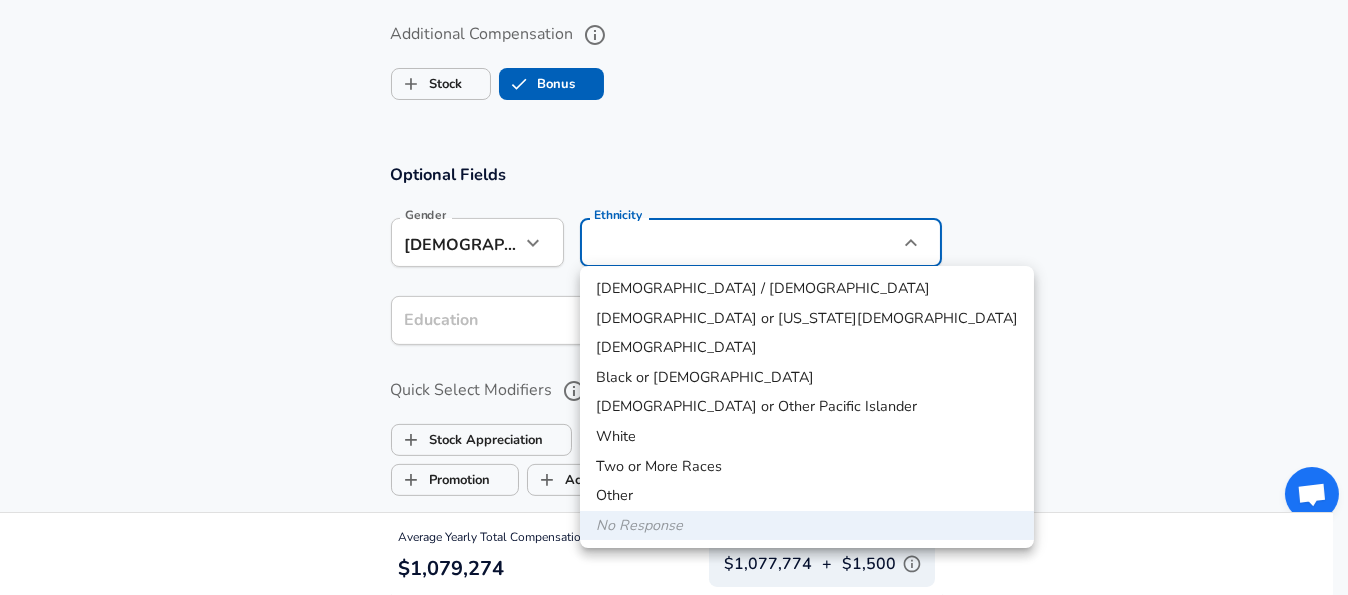 click on "White" at bounding box center (807, 437) 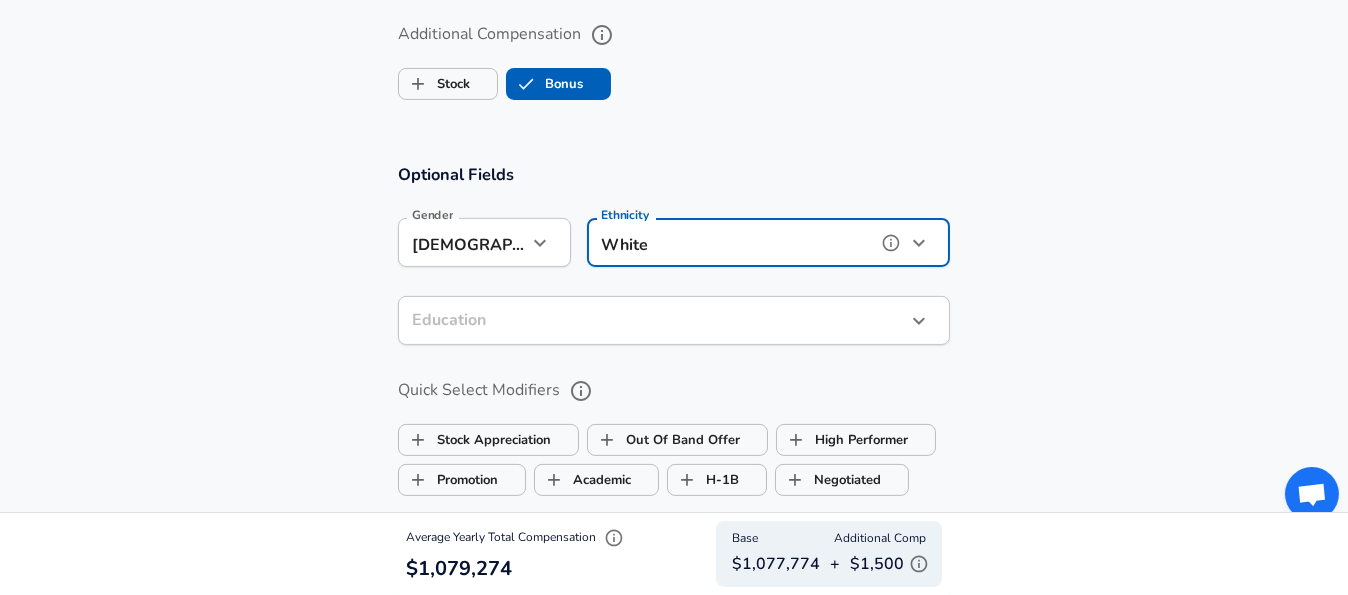 type on "White" 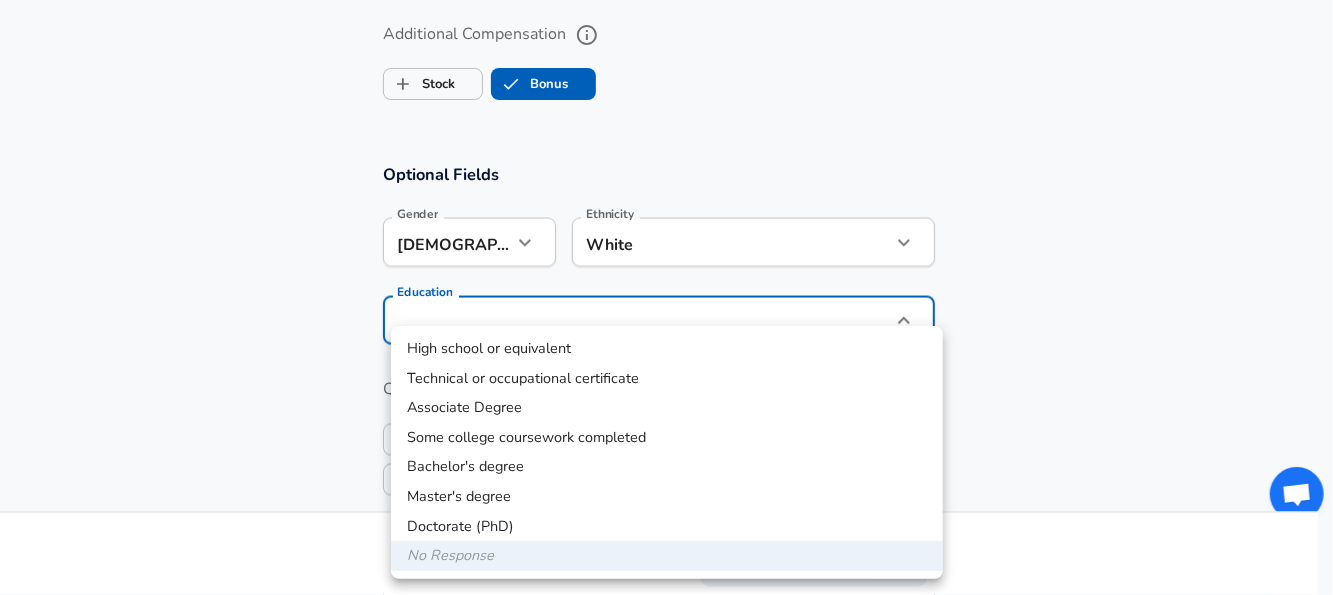 click on "Restart Add Your Salary Upload your offer letter   to verify your submission Enhance Privacy and Anonymity No Automatically hides specific fields until there are enough submissions to safely display the full details.   More Details Based on your submission and the data points that we have already collected, we will automatically hide and anonymize specific fields if there aren't enough data points to remain sufficiently anonymous. Company & Title Information   Enter the company you received your offer from Company The Home Depot Company   Select the title that closest resembles your official title. This should be similar to the title that was present on your offer letter. Title Product Manager Title Job Family Product Manager Job Family   Select a Specialization that best fits your role. If you can't find one, select 'Other' to enter a custom specialization Select Specialization Operations Operations Select Specialization   Level Product Manager Level Work Experience and Location New Offer Employee Yes yes 25" at bounding box center (666, -1364) 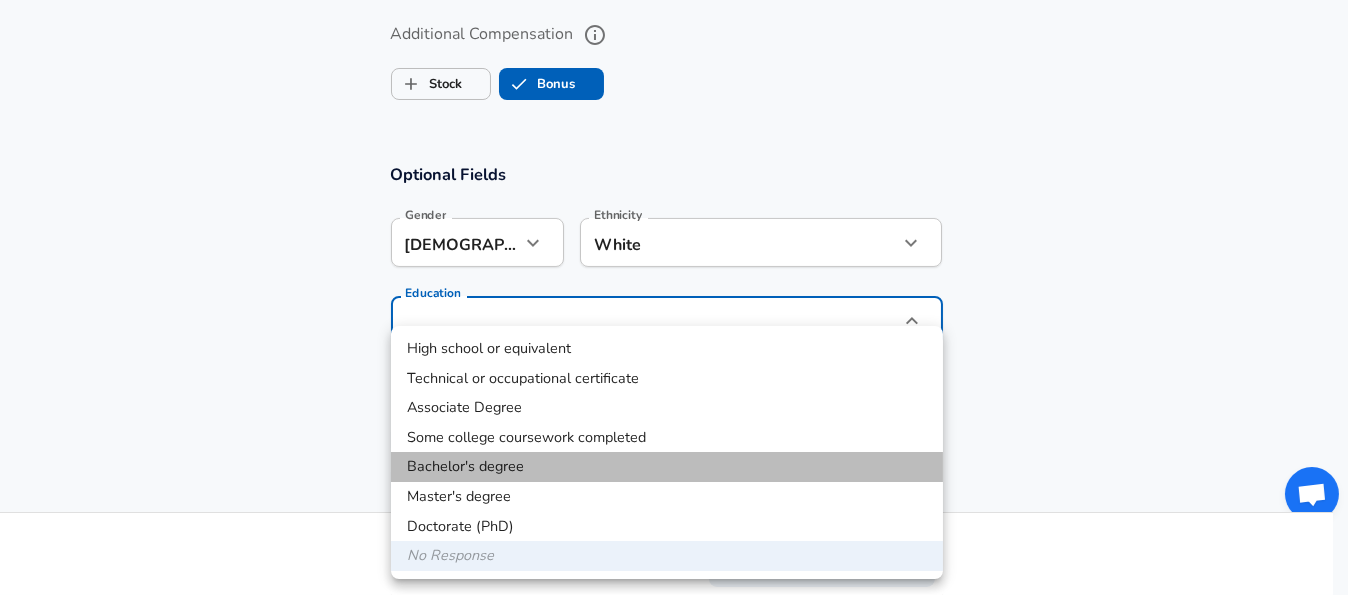 click on "Bachelor's degree" at bounding box center [667, 467] 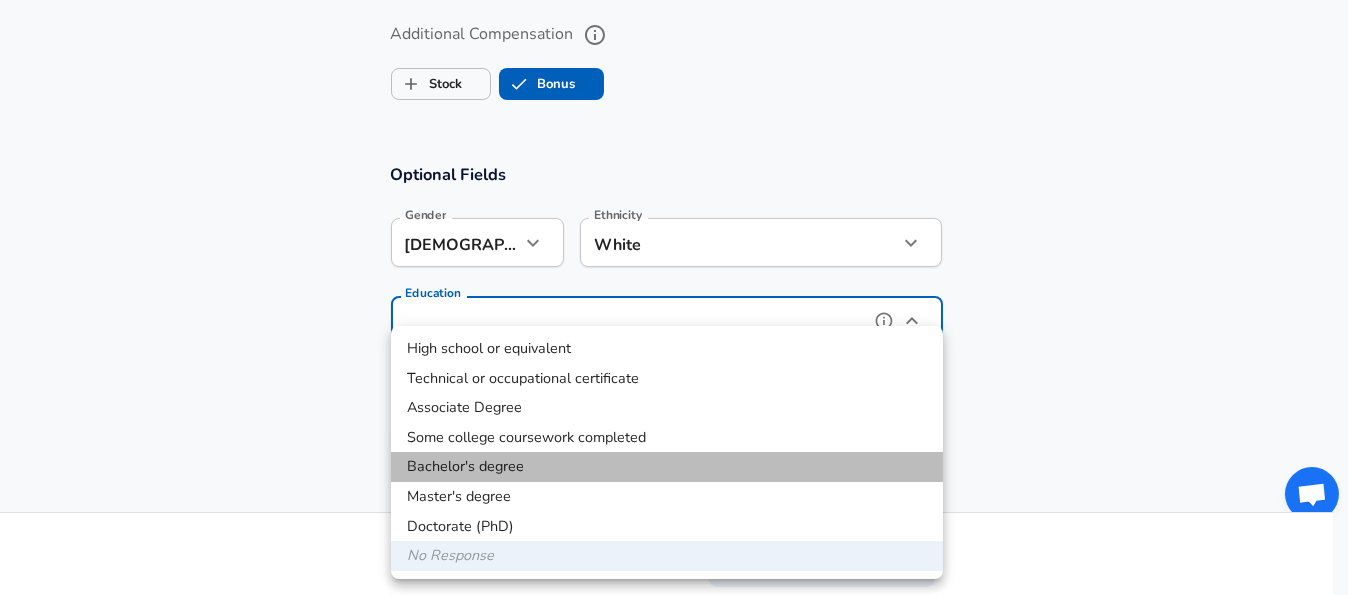 type on "Bachelors degree" 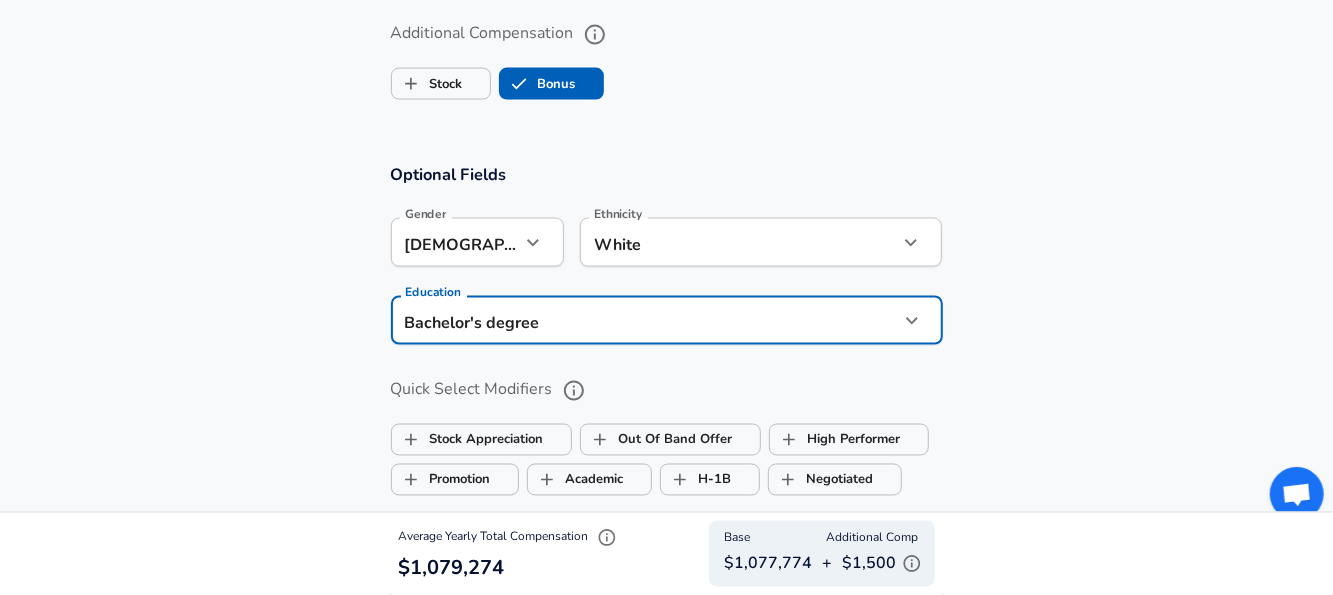 click on "Optional Fields Gender [DEMOGRAPHIC_DATA] [DEMOGRAPHIC_DATA] Gender Ethnicity White White Ethnicity Education Bachelor's degree Bachelors degree Education Quick Select Modifiers   Stock Appreciation Out Of Band Offer High Performer Promotion Academic H-1B Negotiated Additional Details x Additional Details 0 /500 characters Email Address Email Address   Providing an email allows for editing or removal of your submission. We may also reach out if we have any questions. Your email will not be published." at bounding box center (666, 488) 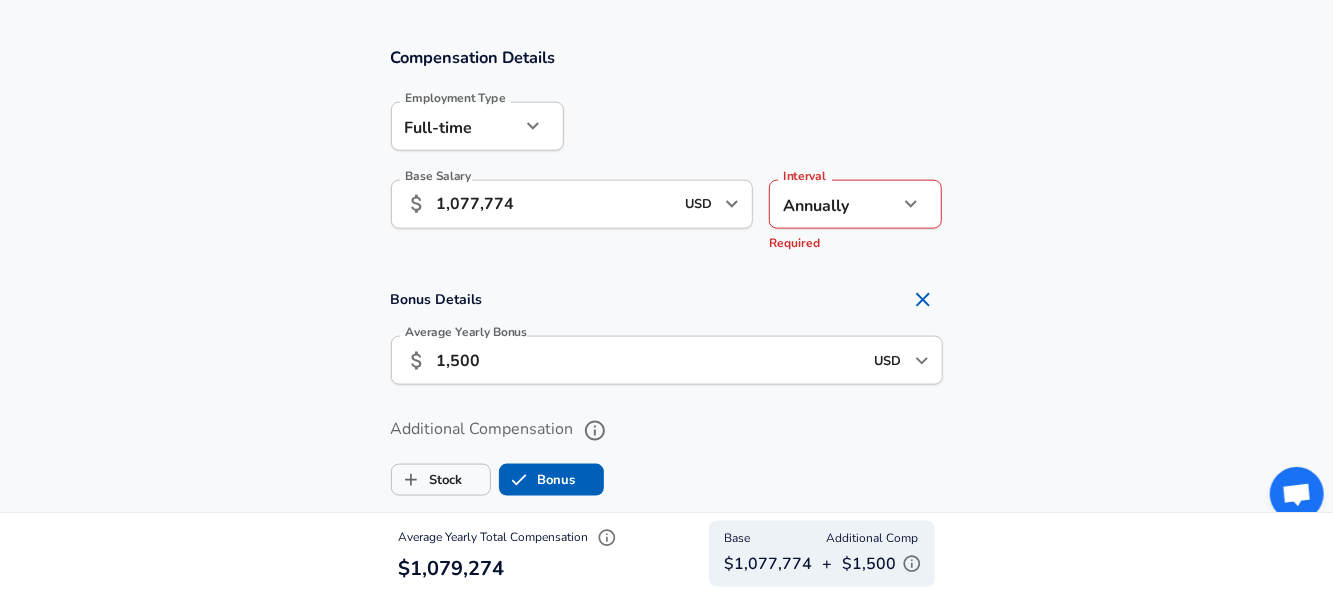 scroll, scrollTop: 1261, scrollLeft: 0, axis: vertical 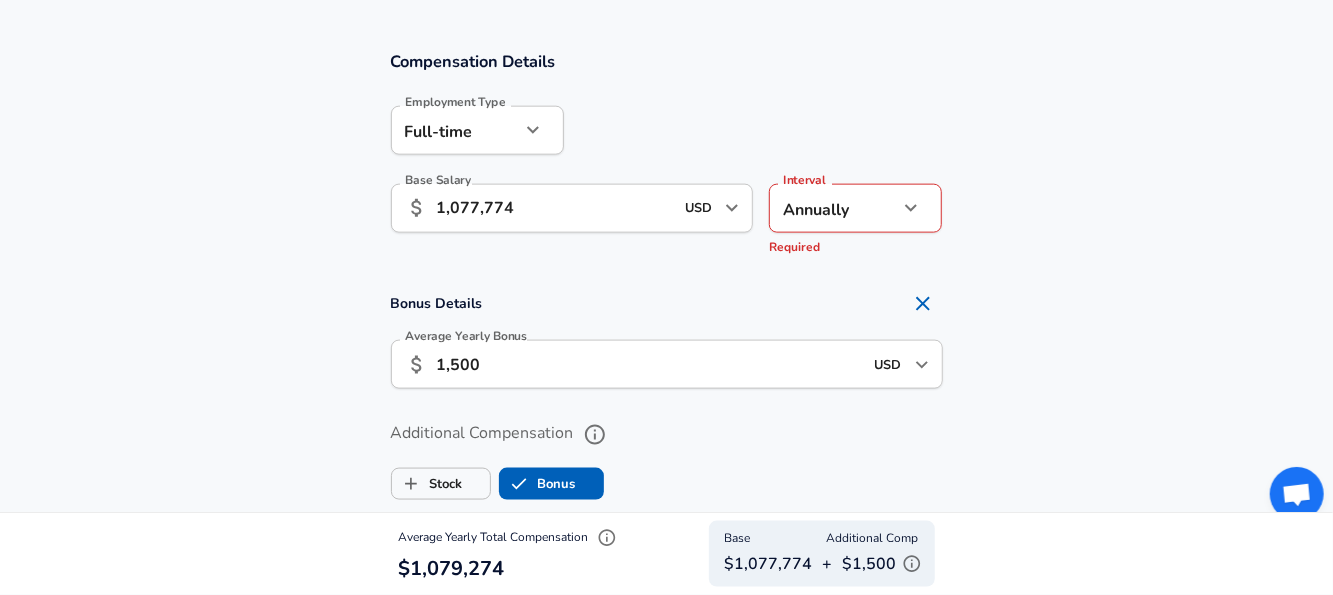click on "1,077,774" at bounding box center [555, 208] 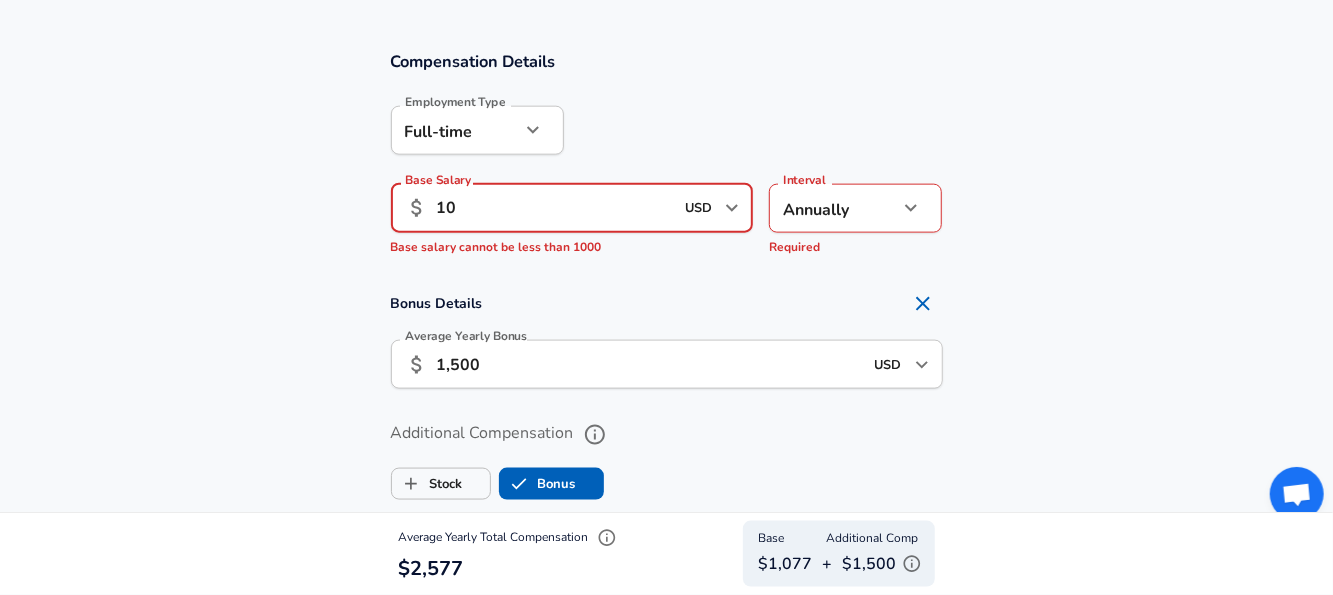 type on "1" 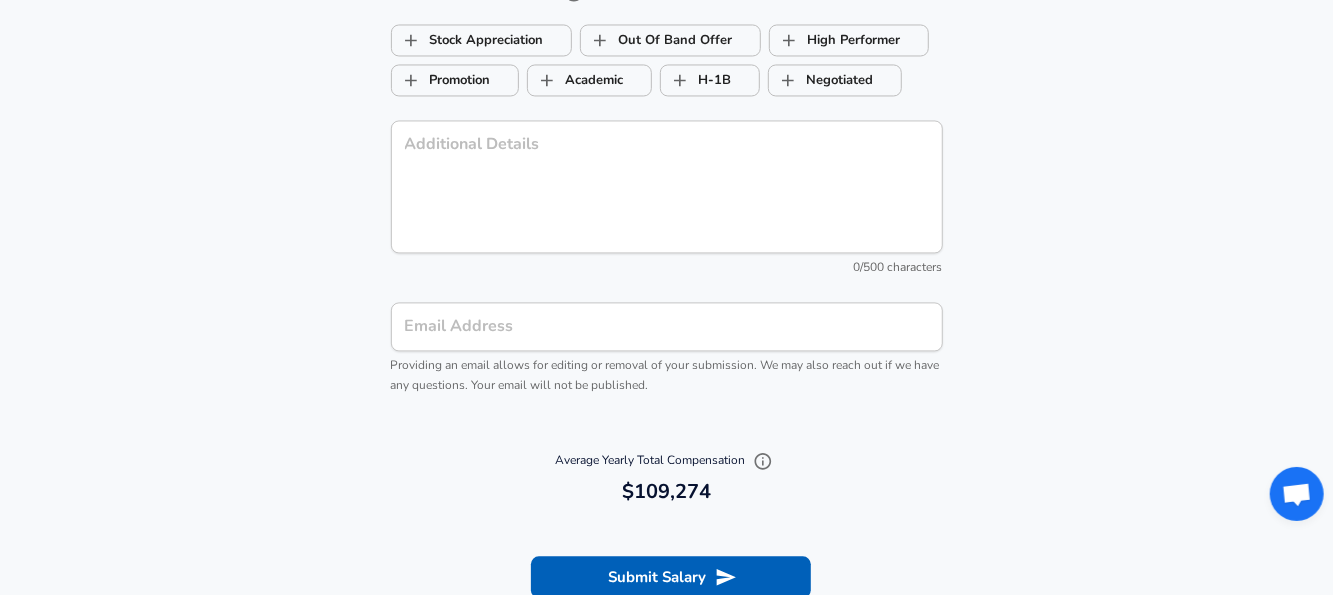scroll, scrollTop: 2261, scrollLeft: 0, axis: vertical 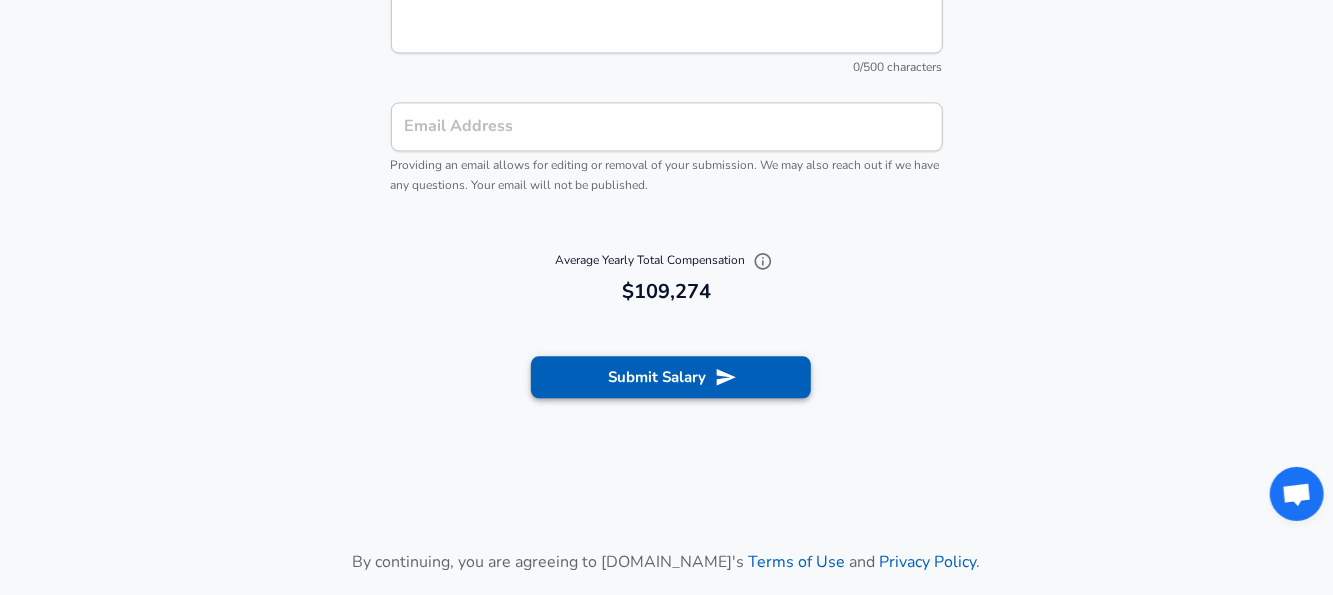 type on "107,774" 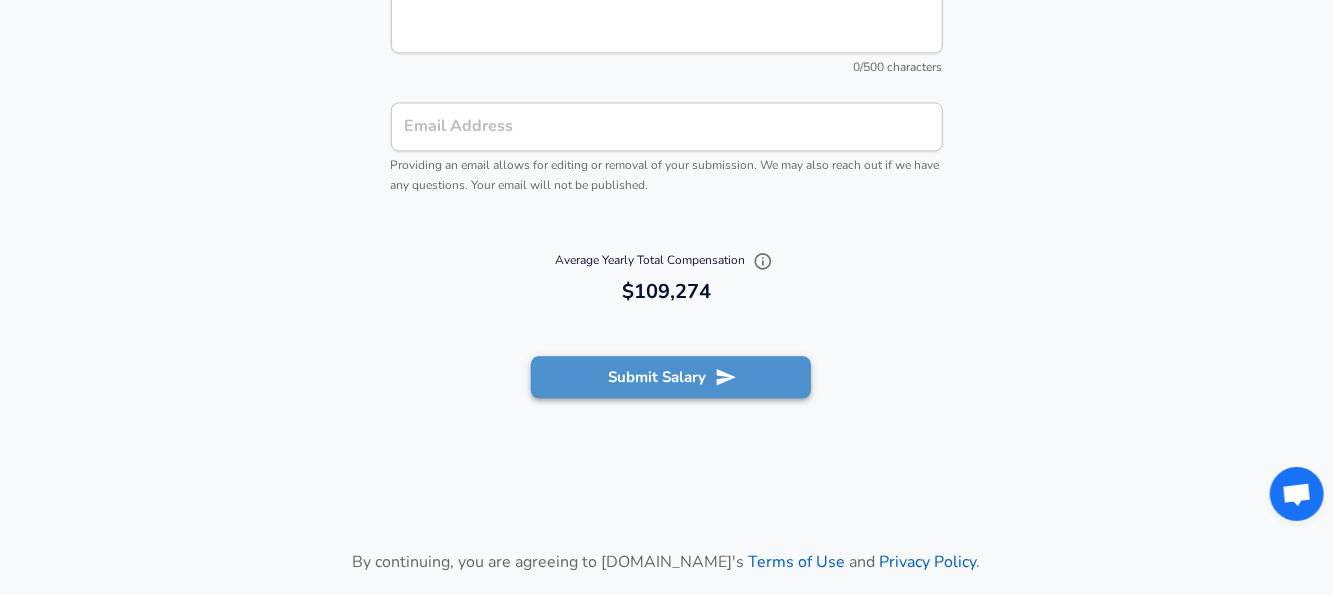 click on "Submit Salary" at bounding box center [671, 377] 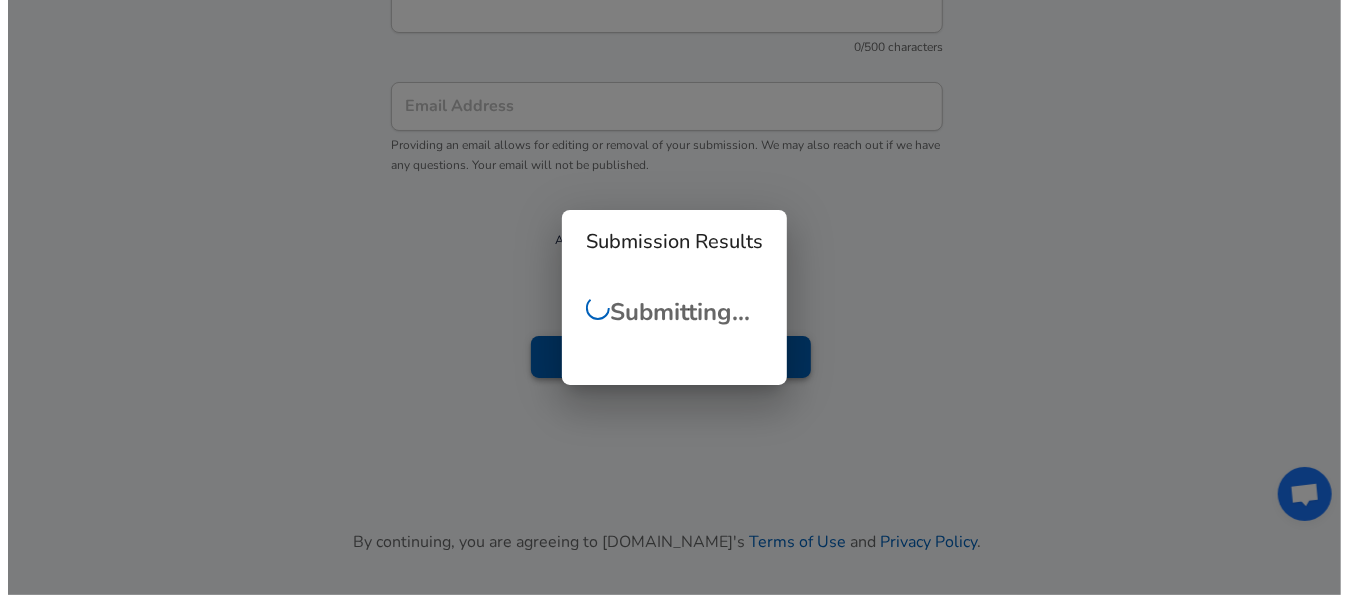 scroll, scrollTop: 2241, scrollLeft: 0, axis: vertical 